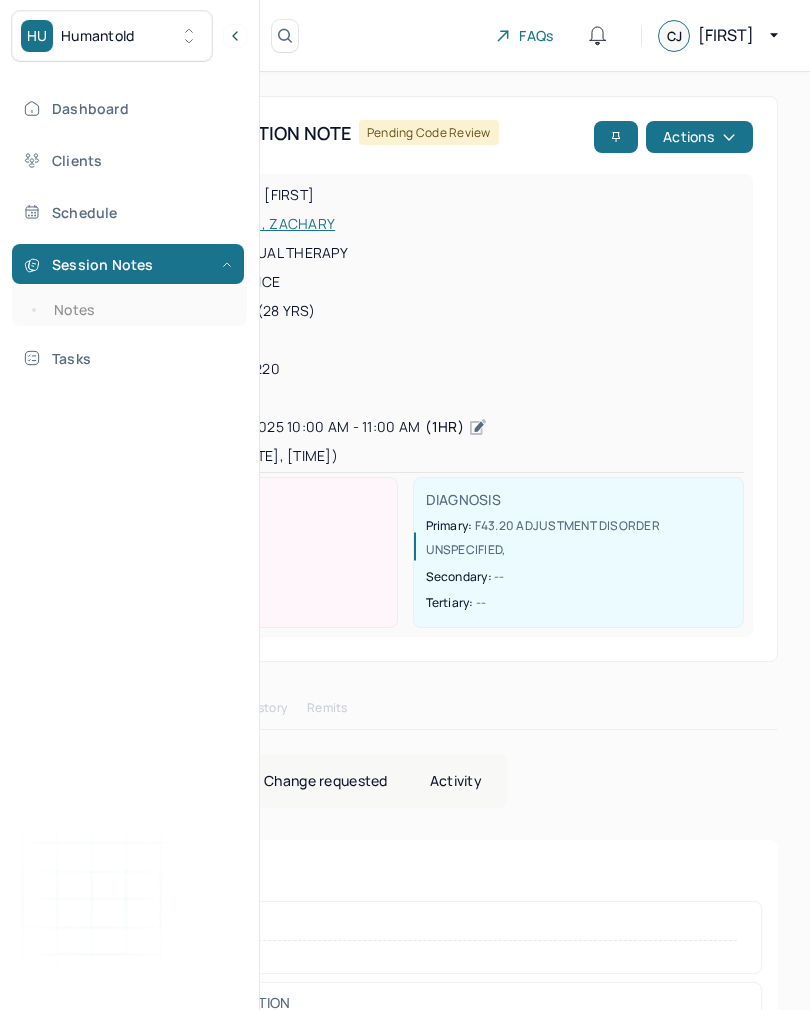 scroll, scrollTop: 31, scrollLeft: 0, axis: vertical 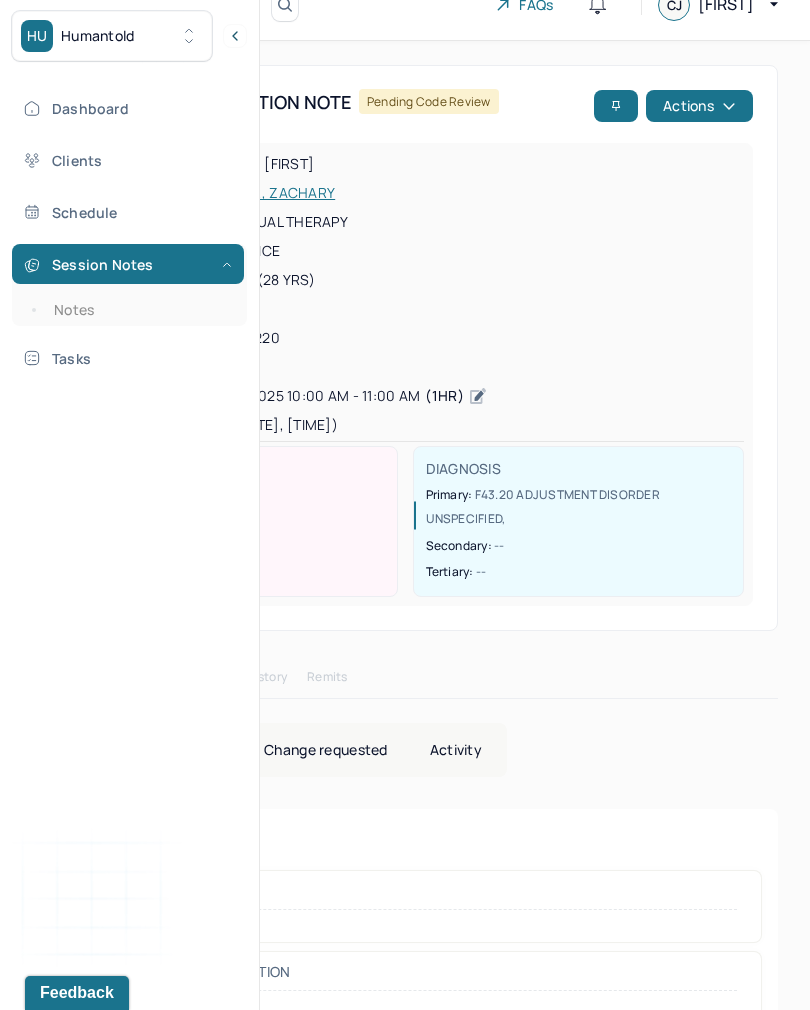 click on "Schedule" at bounding box center [128, 212] 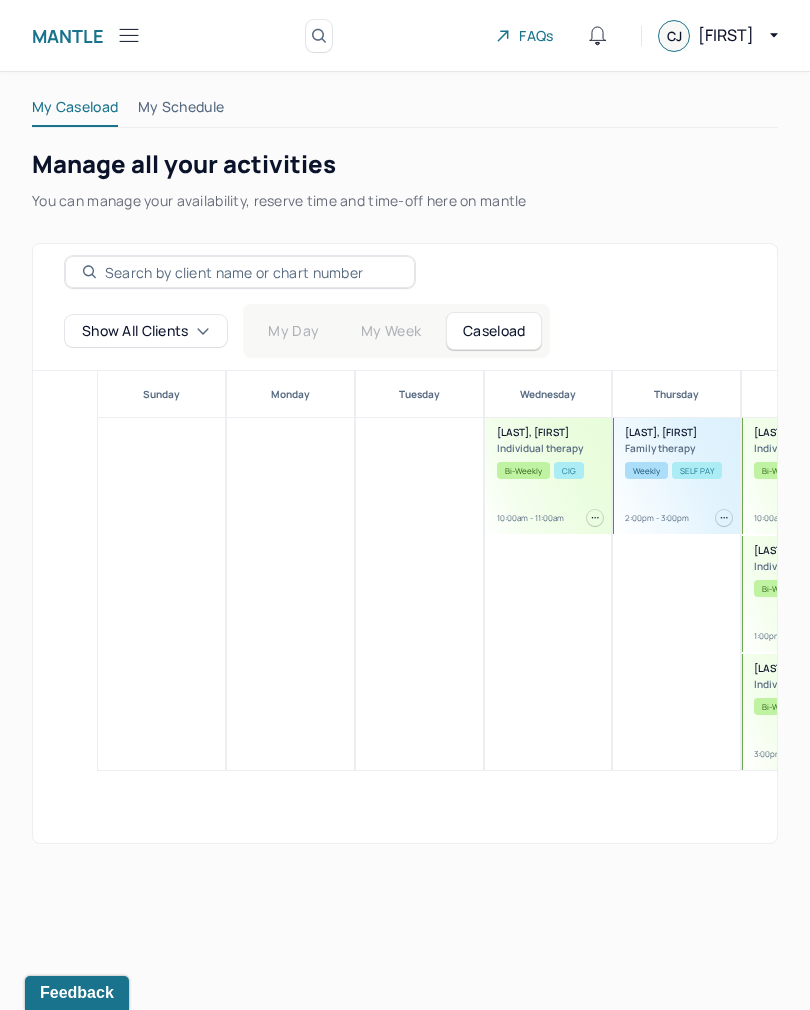 click on "Mantle" at bounding box center [87, 35] 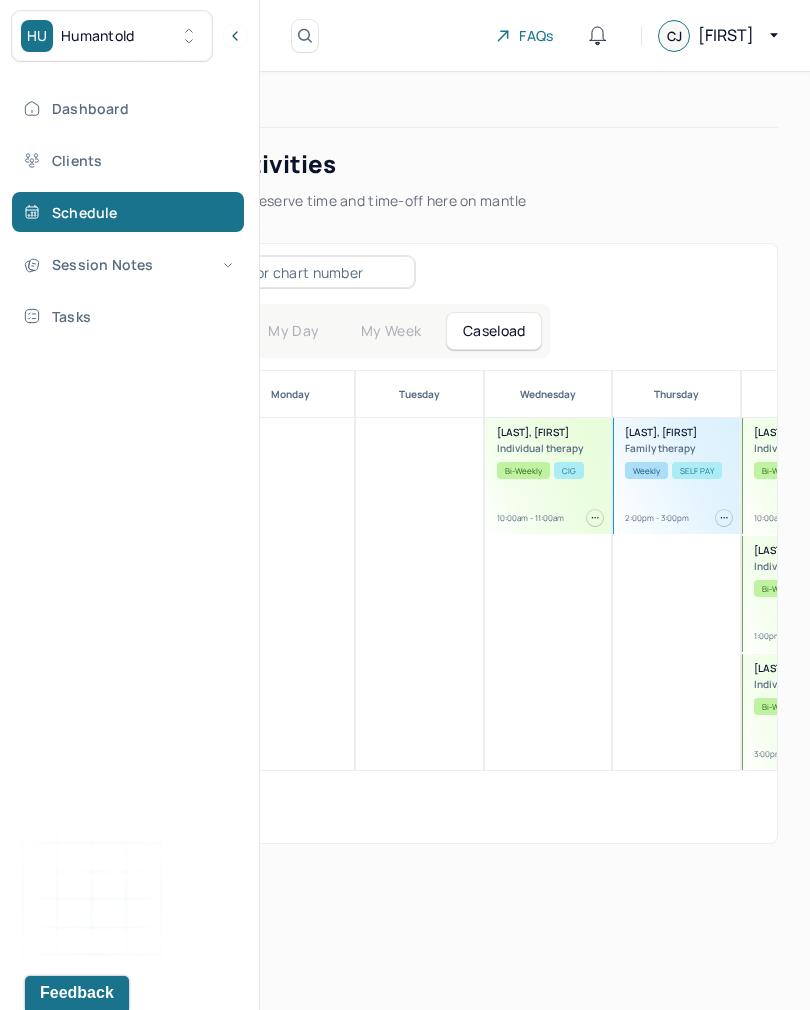 click on "Session Notes" at bounding box center (128, 264) 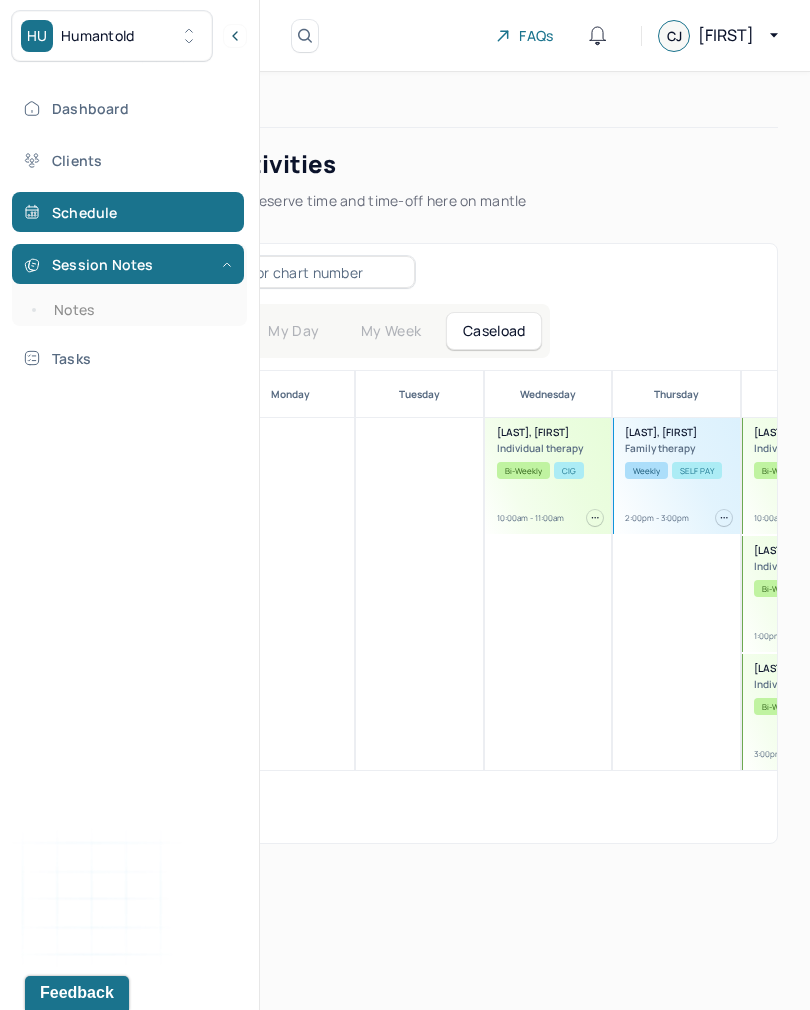 click on "Notes" at bounding box center [139, 310] 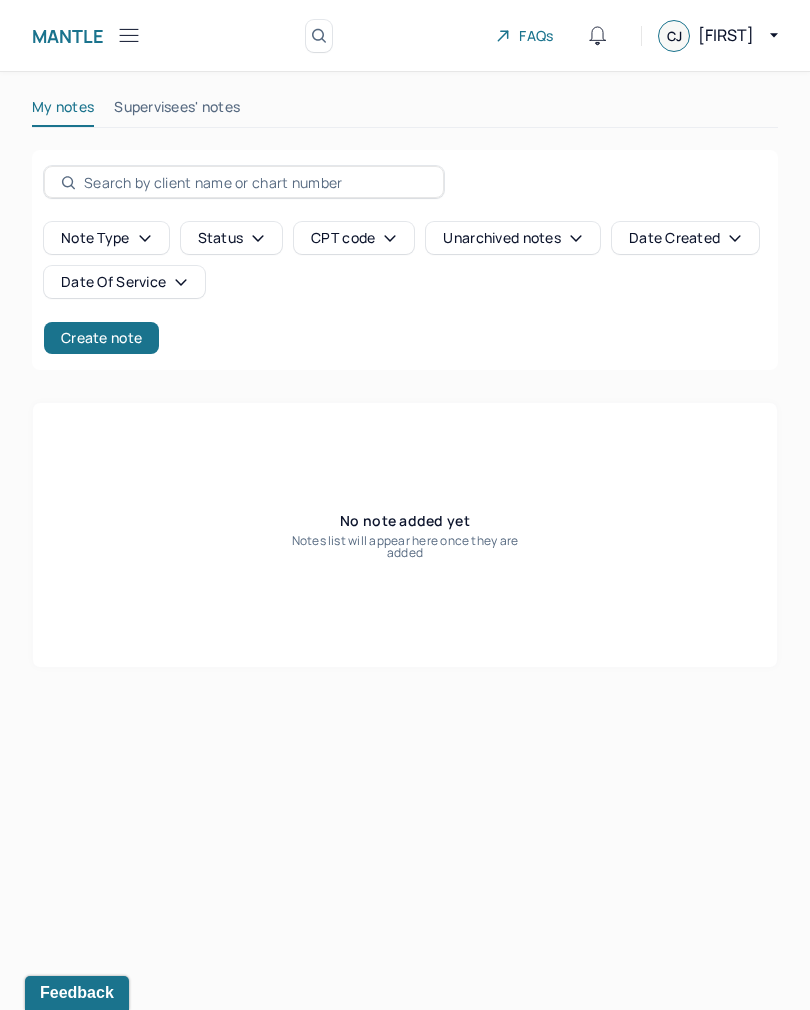 click on "Create note" at bounding box center (101, 338) 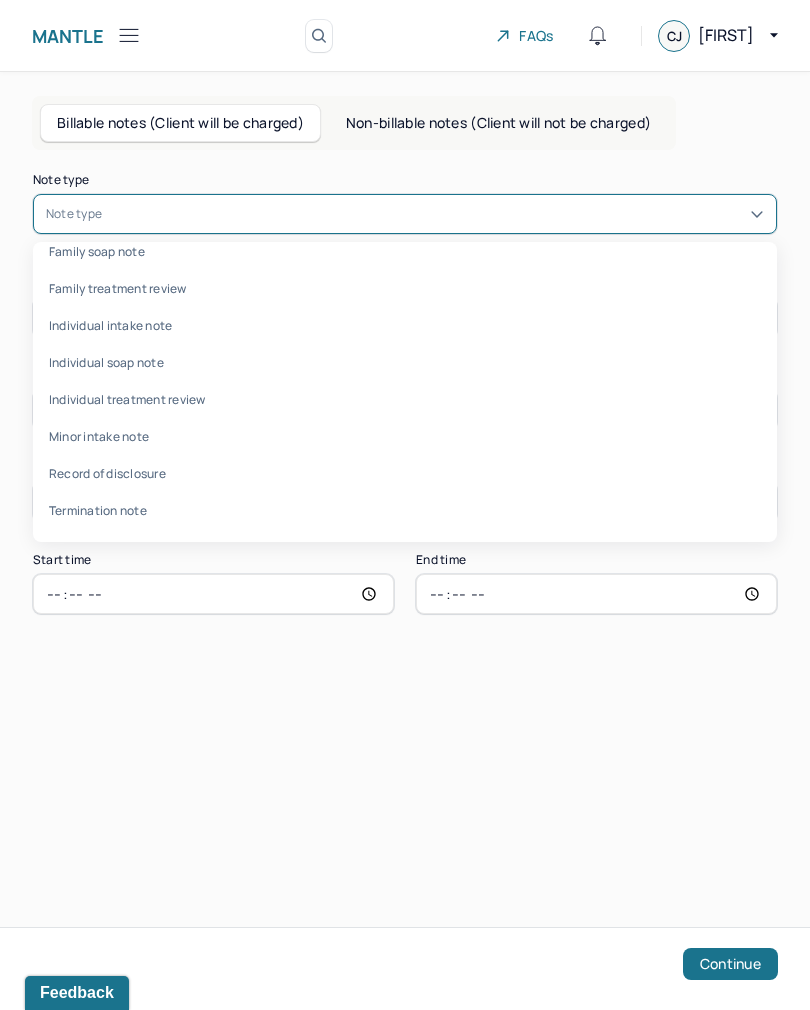 scroll, scrollTop: 96, scrollLeft: 0, axis: vertical 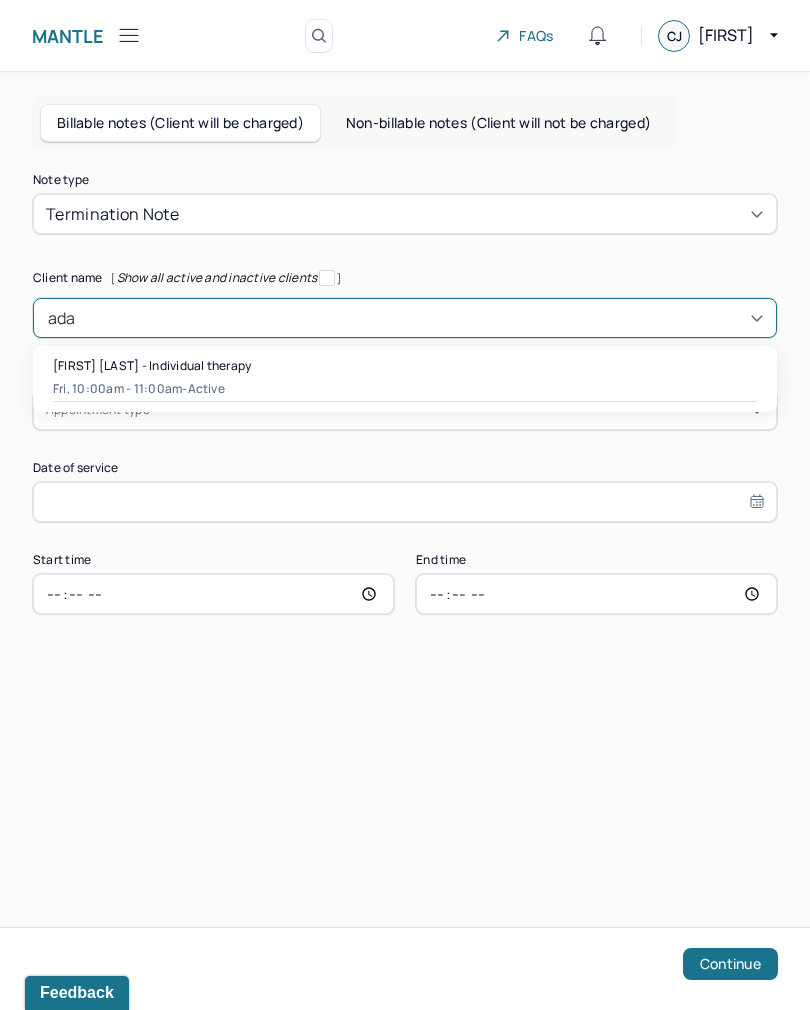 click on "Fri, 10:00am - 11:00am  -  active" at bounding box center [405, 389] 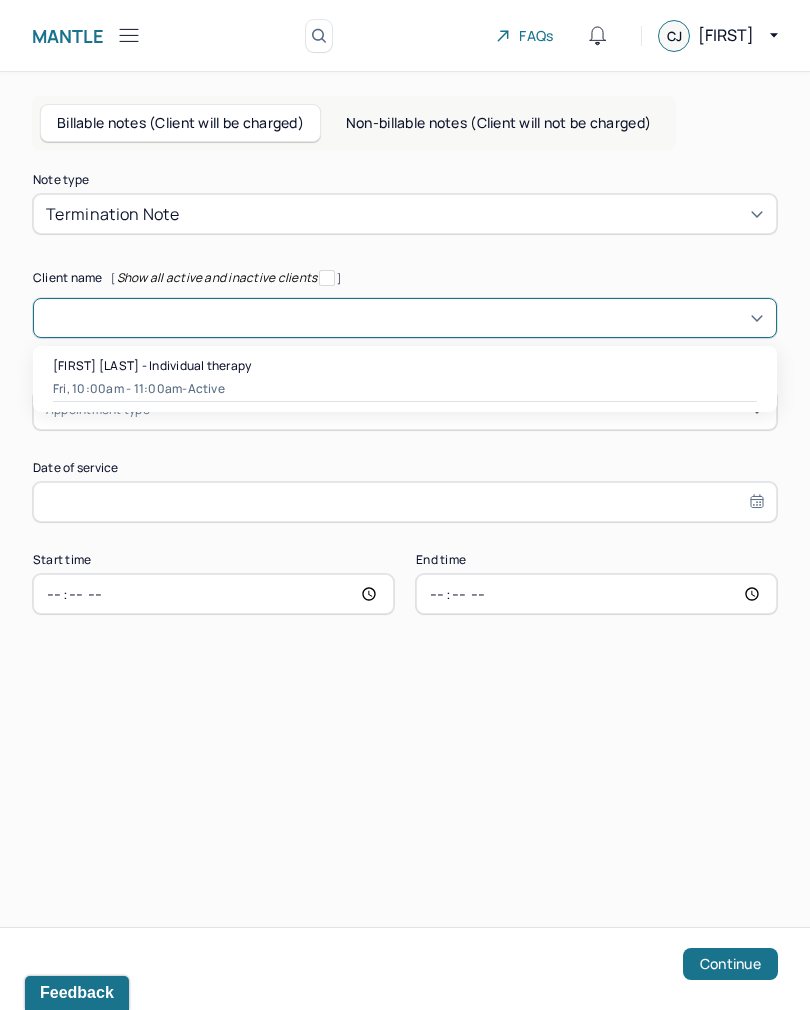 type on "[DATE]" 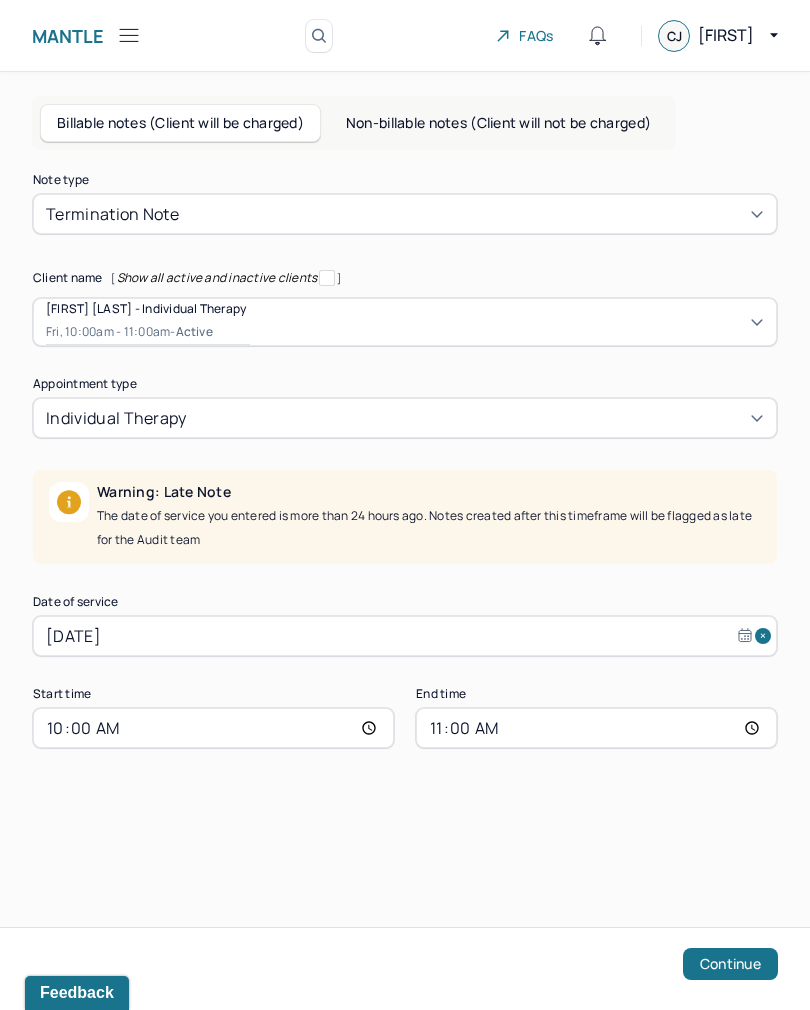 click on "[DATE]" at bounding box center [405, 636] 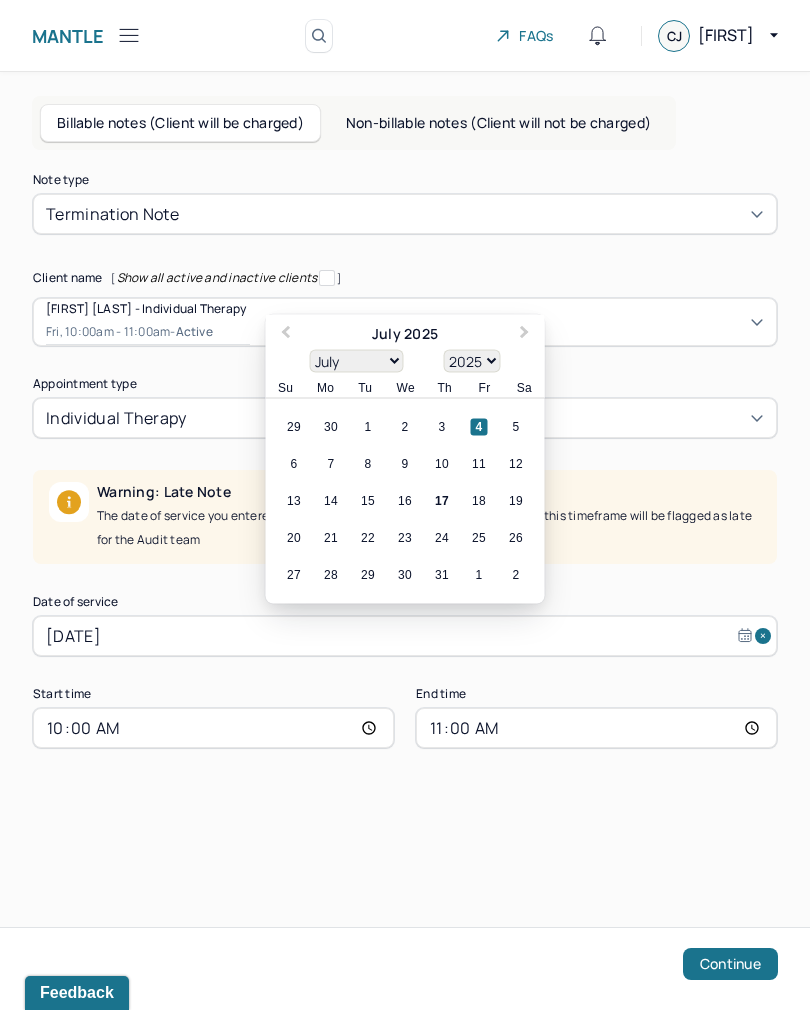 click on "17" at bounding box center (442, 501) 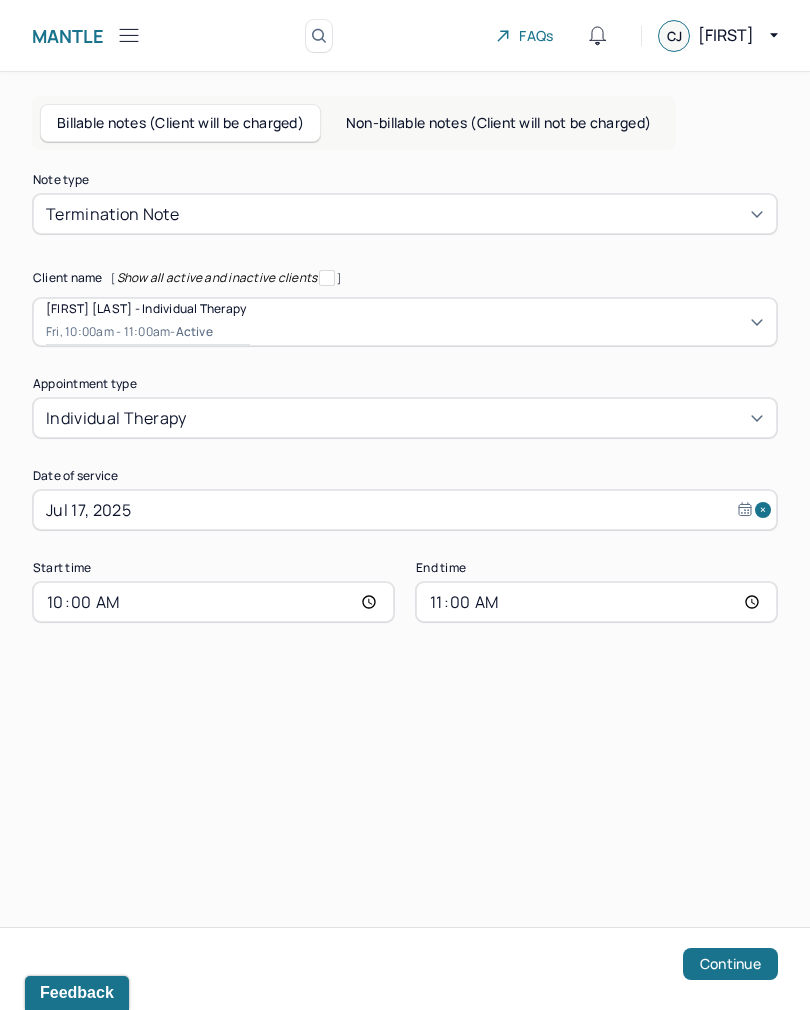 click on "10:00" at bounding box center [213, 602] 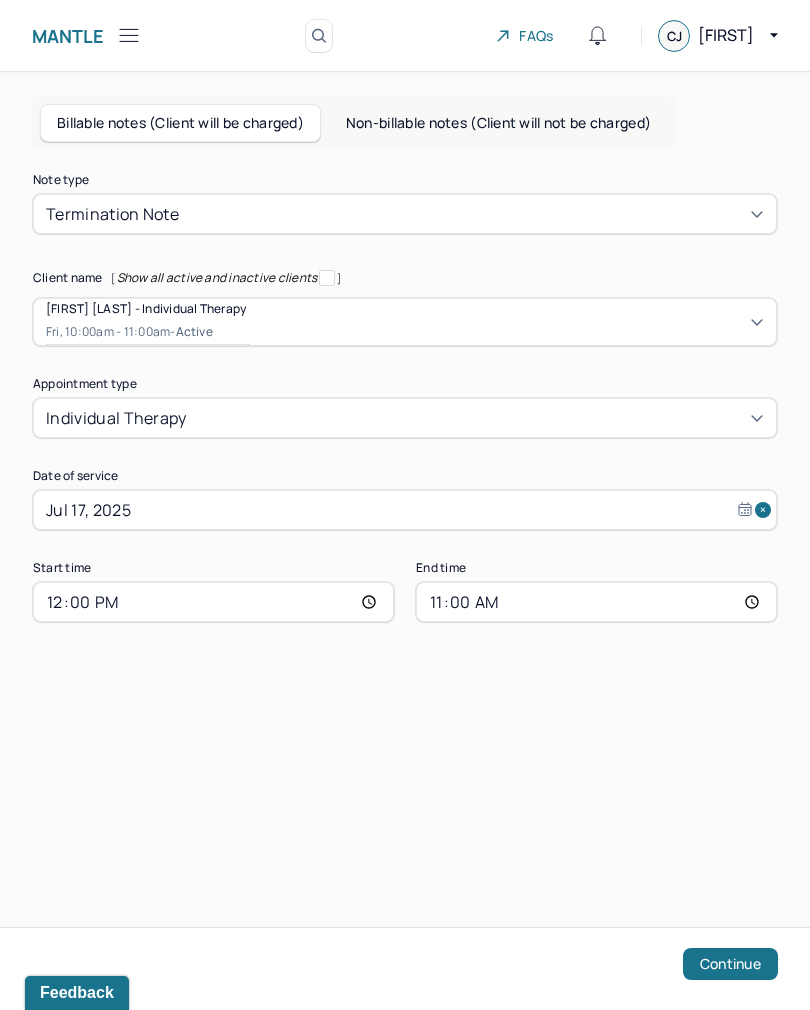 click on "11:00" at bounding box center (596, 602) 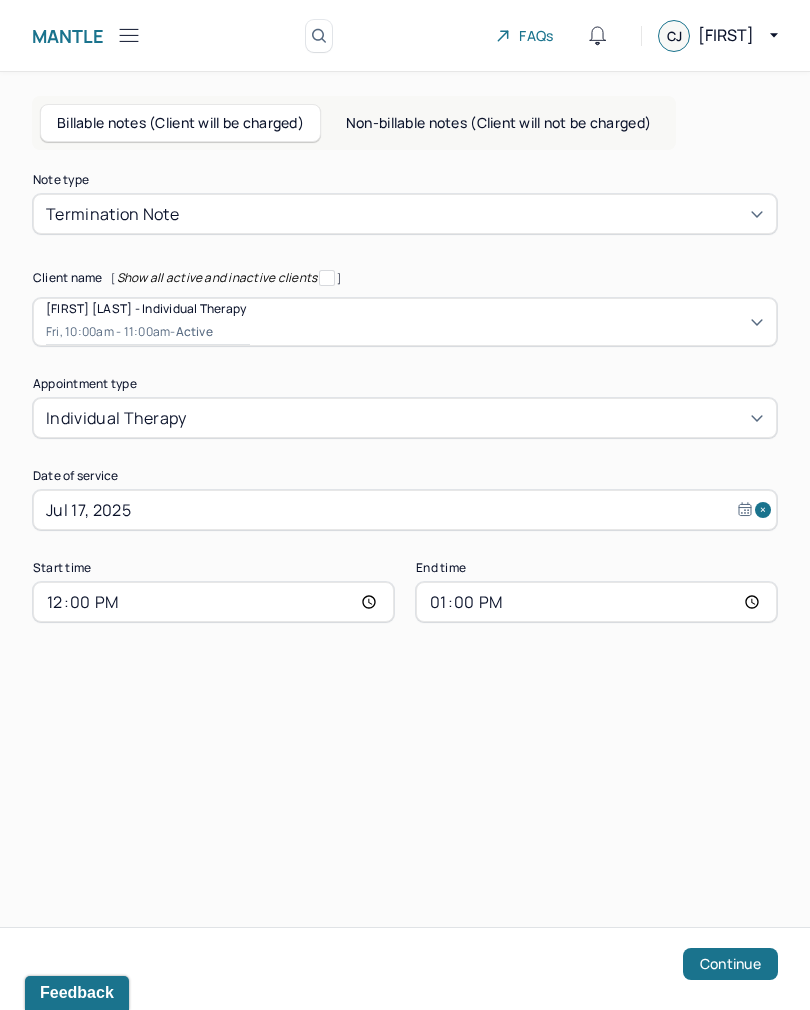 click on "Continue" at bounding box center (730, 964) 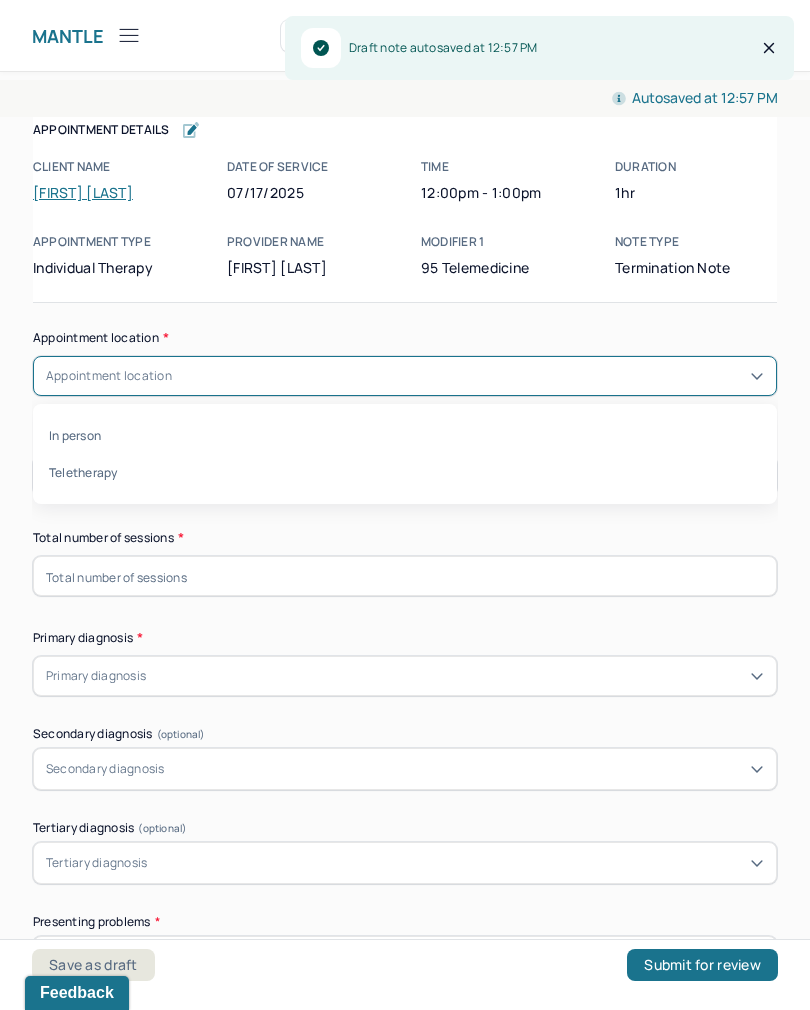 click on "Teletherapy" at bounding box center (405, 472) 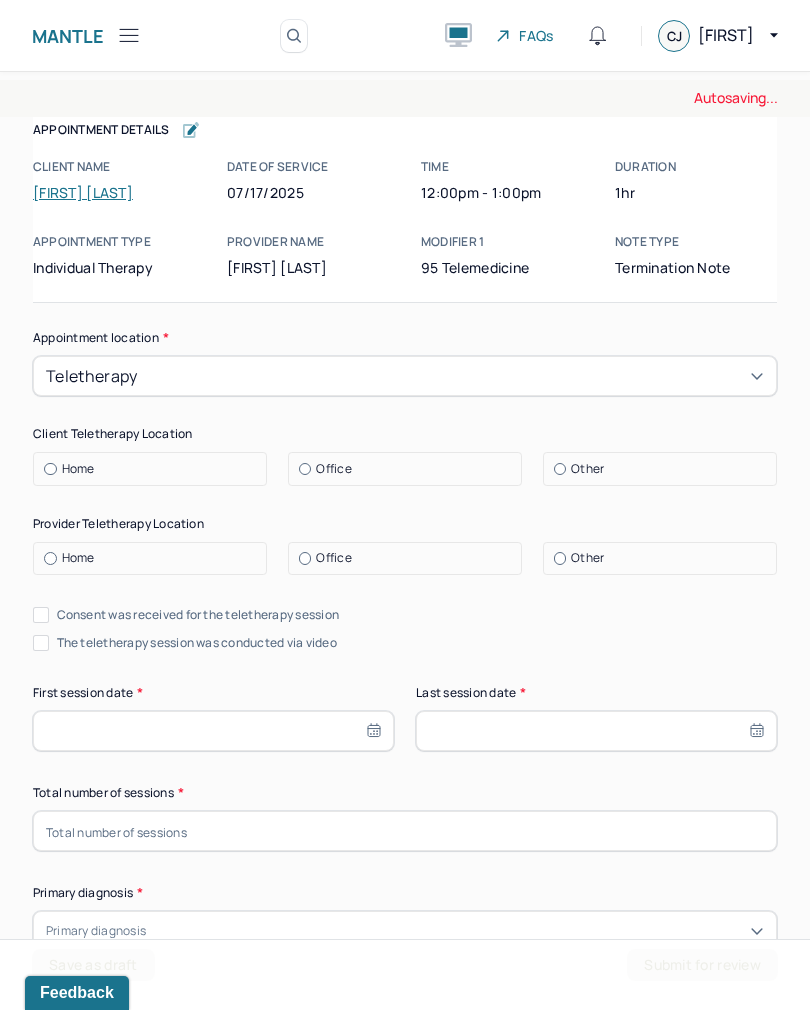 click on "Home" at bounding box center (155, 469) 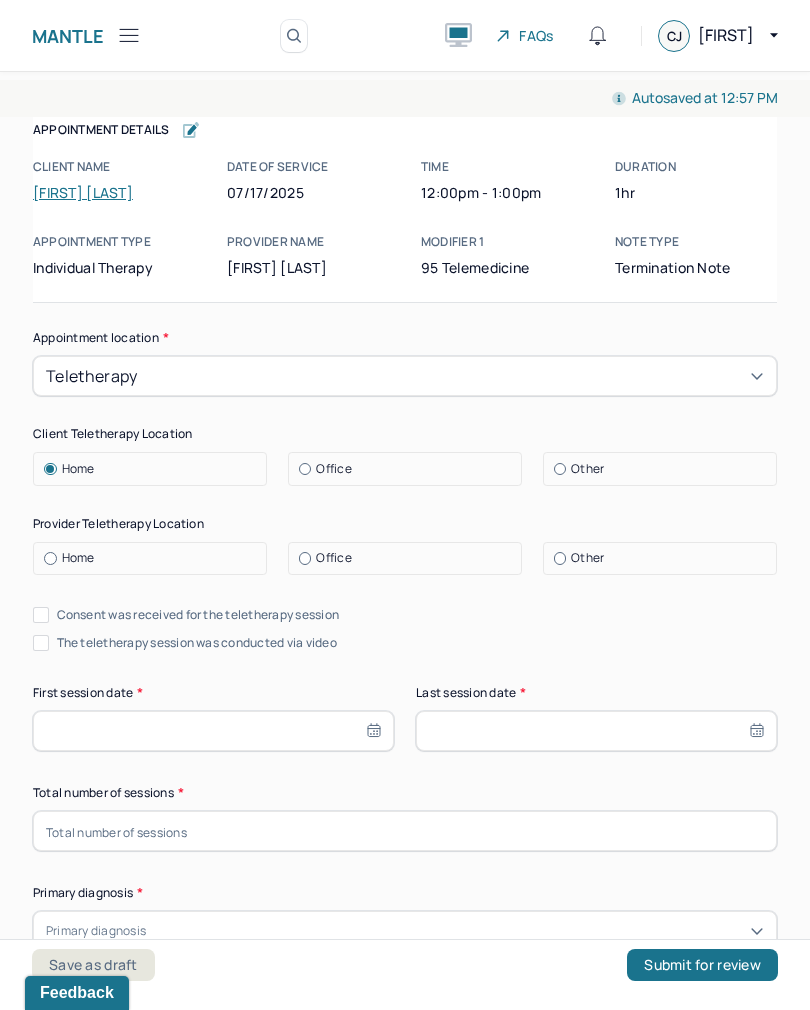 click at bounding box center [305, 558] 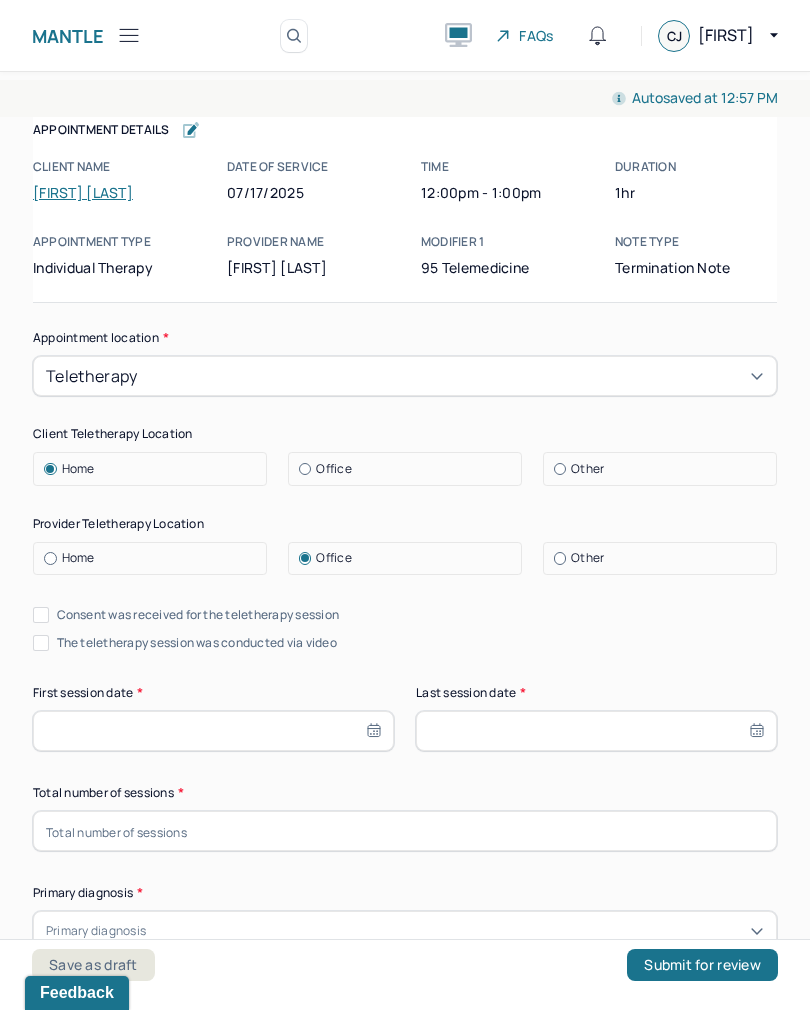 click on "Consent was received for the teletherapy session" at bounding box center (198, 615) 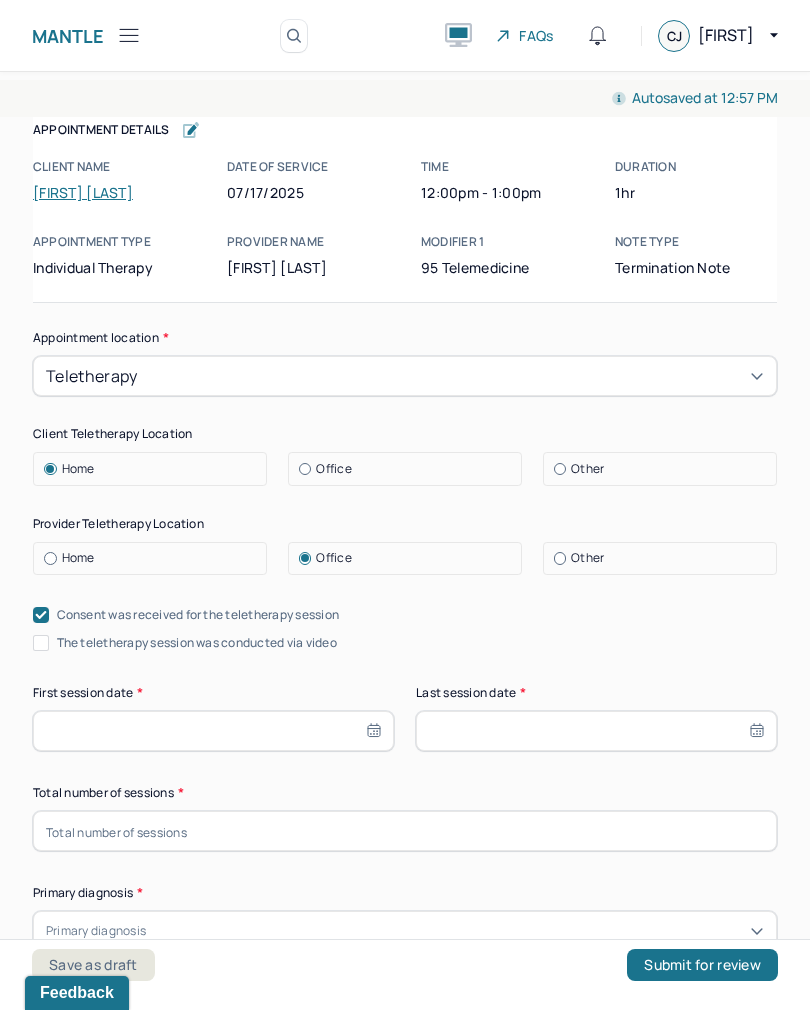 click on "Consent was received for the teletherapy session" at bounding box center [198, 615] 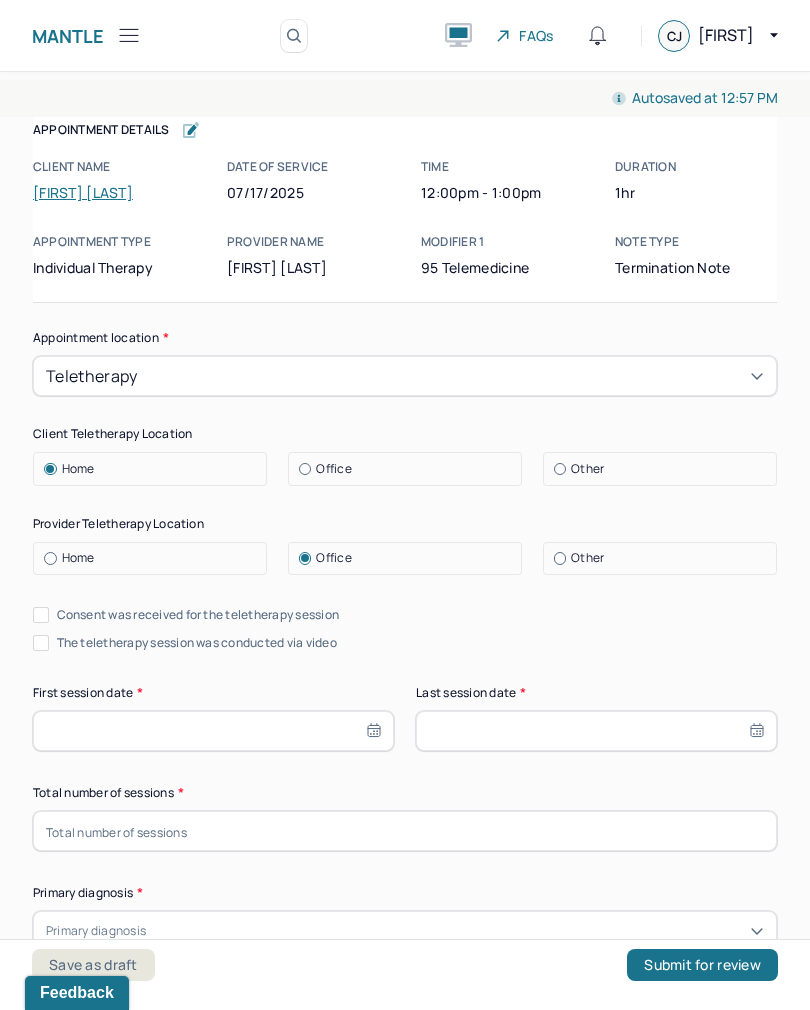 click on "Consent was received for the teletherapy session" at bounding box center (41, 615) 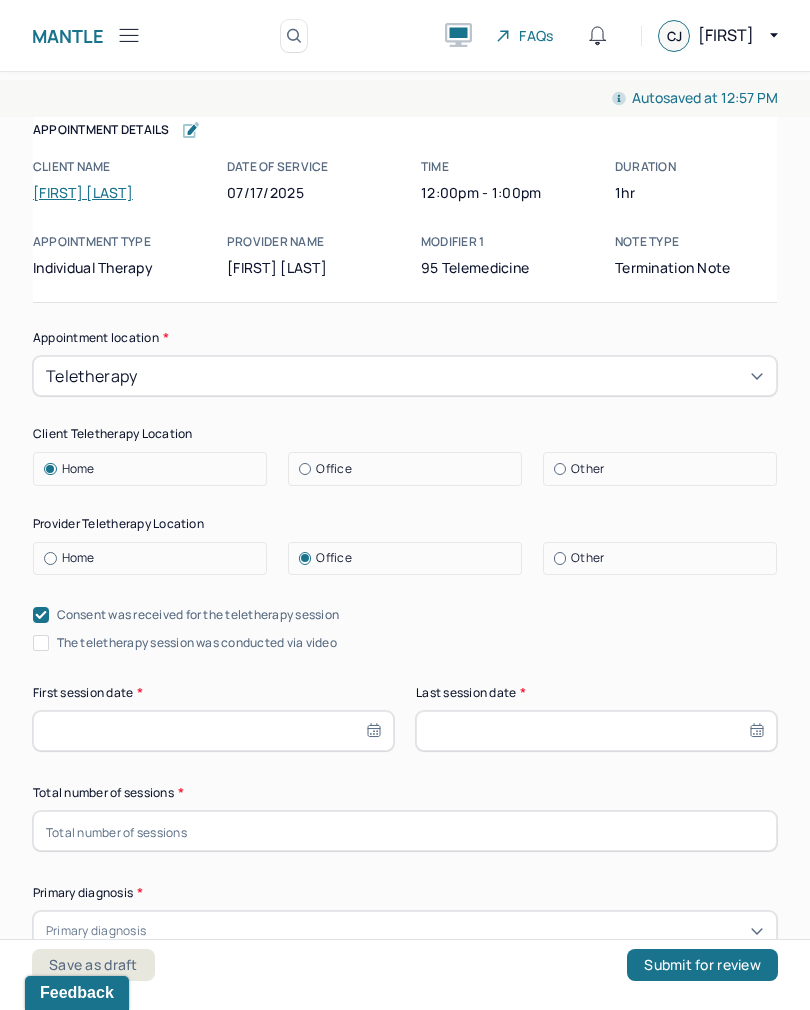 click on "The teletherapy session was conducted via video" at bounding box center (41, 643) 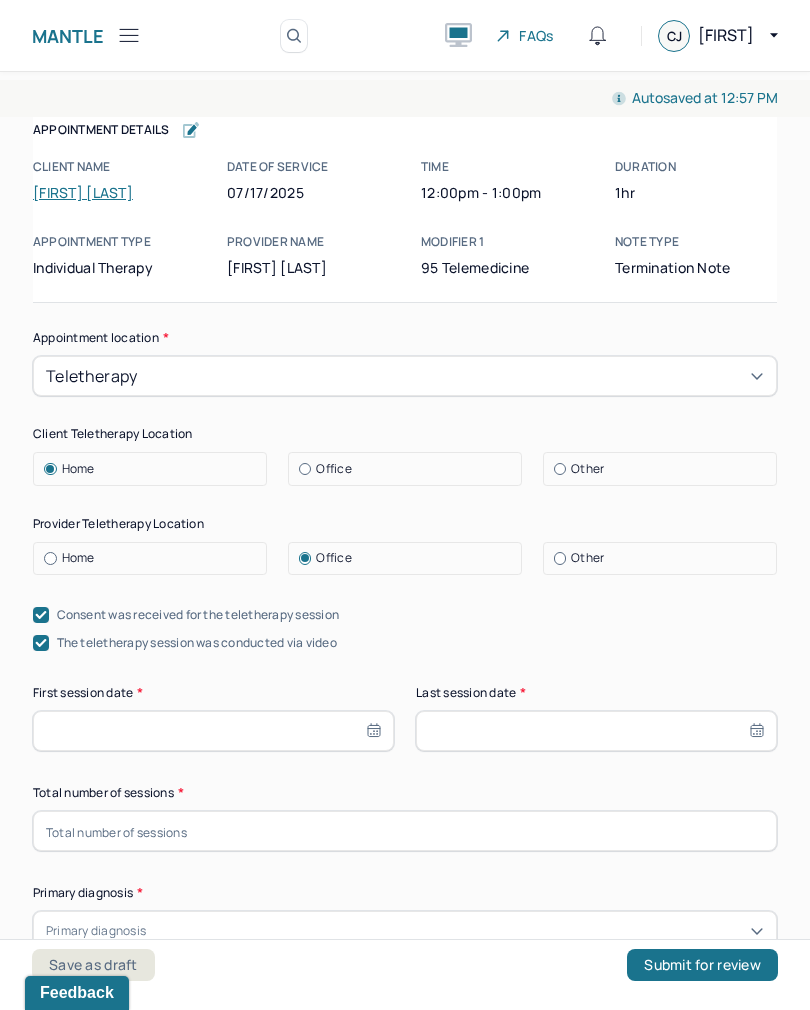 click at bounding box center (213, 731) 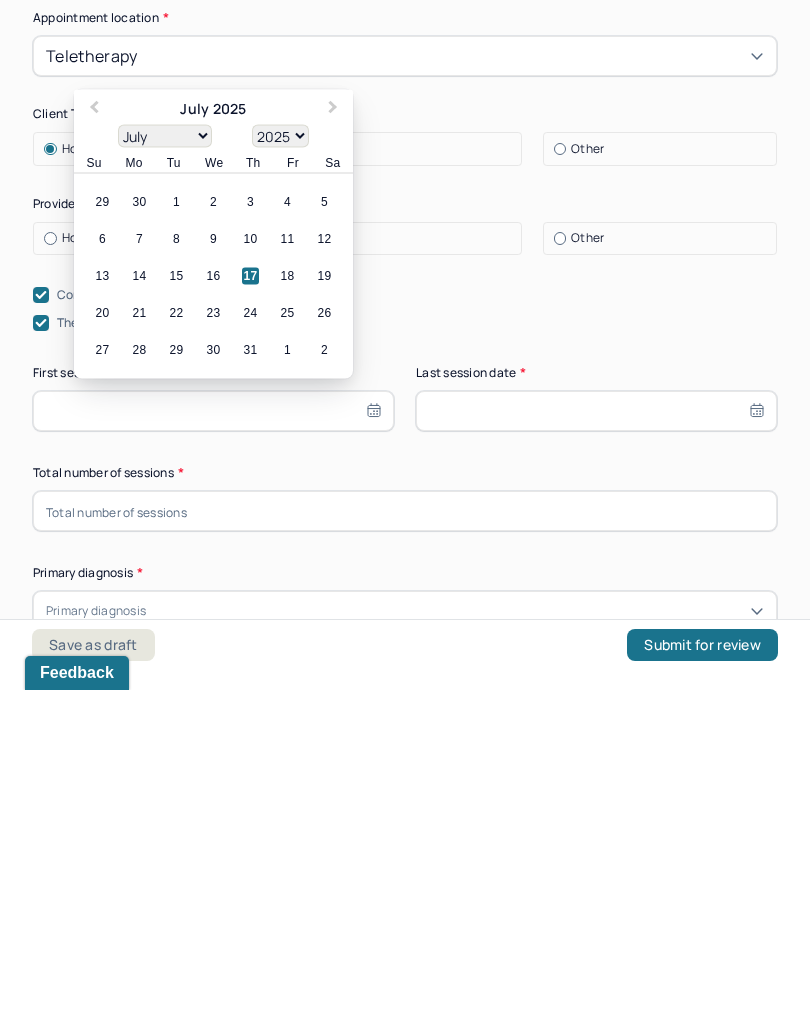 click on "1900 1901 1902 1903 1904 1905 1906 1907 1908 1909 1910 1911 1912 1913 1914 1915 1916 1917 1918 1919 1920 1921 1922 1923 1924 1925 1926 1927 1928 1929 1930 1931 1932 1933 1934 1935 1936 1937 1938 1939 1940 1941 1942 1943 1944 1945 1946 1947 1948 1949 1950 1951 1952 1953 1954 1955 1956 1957 1958 1959 1960 1961 1962 1963 1964 1965 1966 1967 1968 1969 1970 1971 1972 1973 1974 1975 1976 1977 1978 1979 1980 1981 1982 1983 1984 1985 1986 1987 1988 1989 1990 1991 1992 1993 1994 1995 1996 1997 1998 1999 2000 2001 2002 2003 2004 2005 2006 2007 2008 2009 2010 2011 2012 2013 2014 2015 2016 2017 2018 2019 2020 2021 2022 2023 2024 2025 2026 2027 2028 2029 2030 2031 2032 2033 2034 2035 2036 2037 2038 2039 2040 2041 2042 2043 2044 2045 2046 2047 2048 2049 2050 2051 2052 2053 2054 2055 2056 2057 2058 2059 2060 2061 2062 2063 2064 2065 2066 2067 2068 2069 2070 2071 2072 2073 2074 2075 2076 2077 2078 2079 2080 2081 2082 2083 2084 2085 2086 2087 2088 2089 2090 2091 2092 2093 2094 2095 2096 2097 2098 2099 2100" at bounding box center [280, 456] 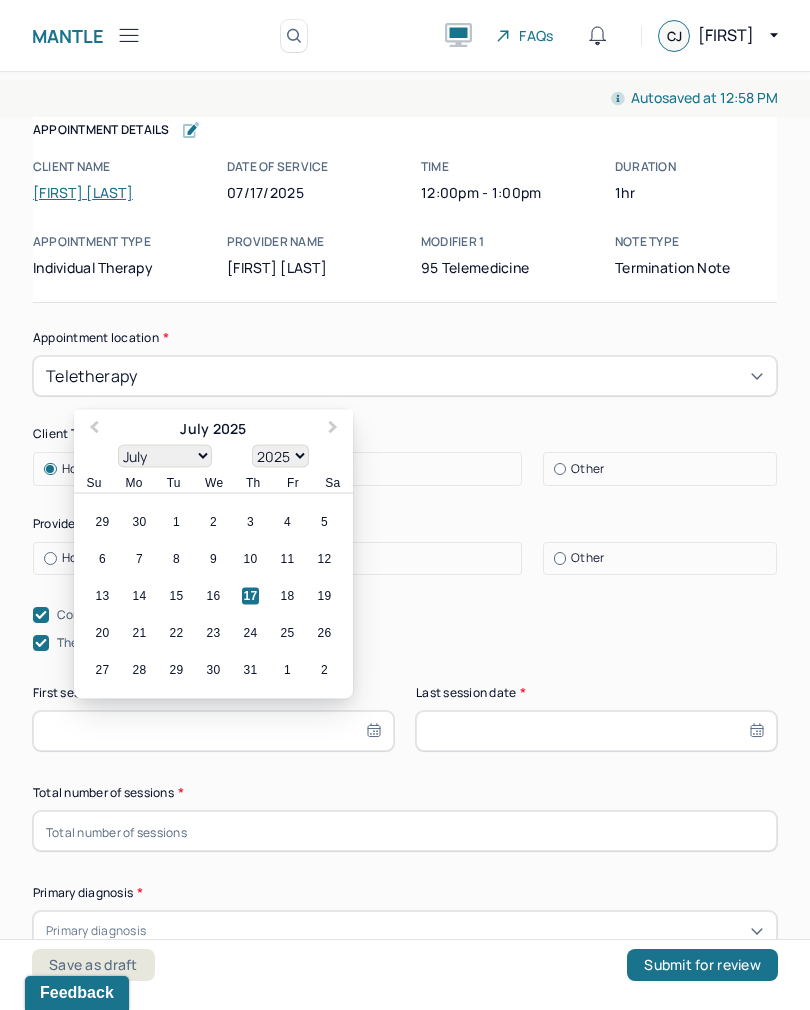 select on "2018" 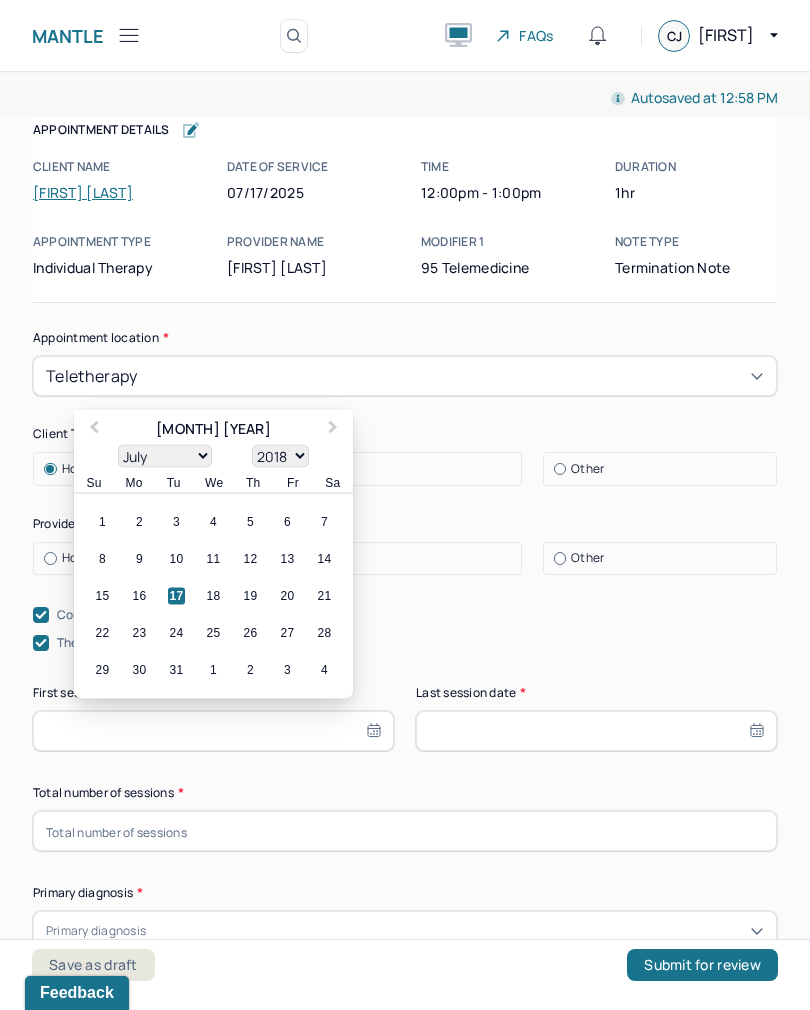 click on "January February March April May June July August September October November December" at bounding box center [165, 456] 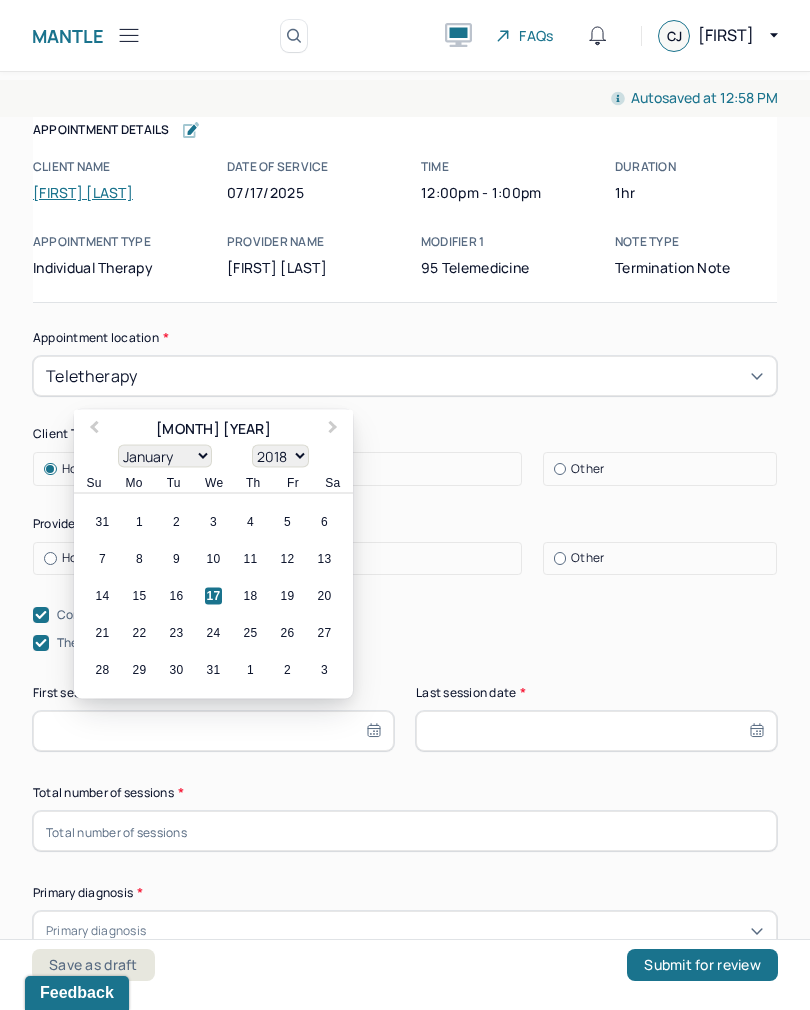 click on "10" at bounding box center (213, 559) 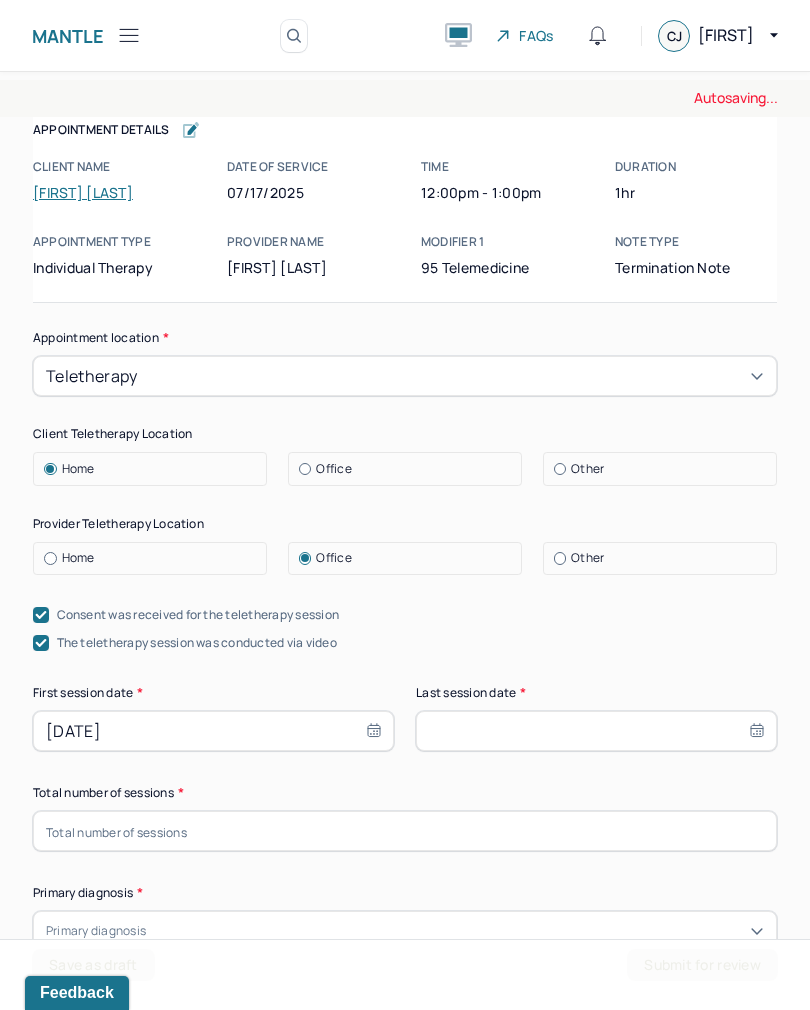 click at bounding box center (596, 731) 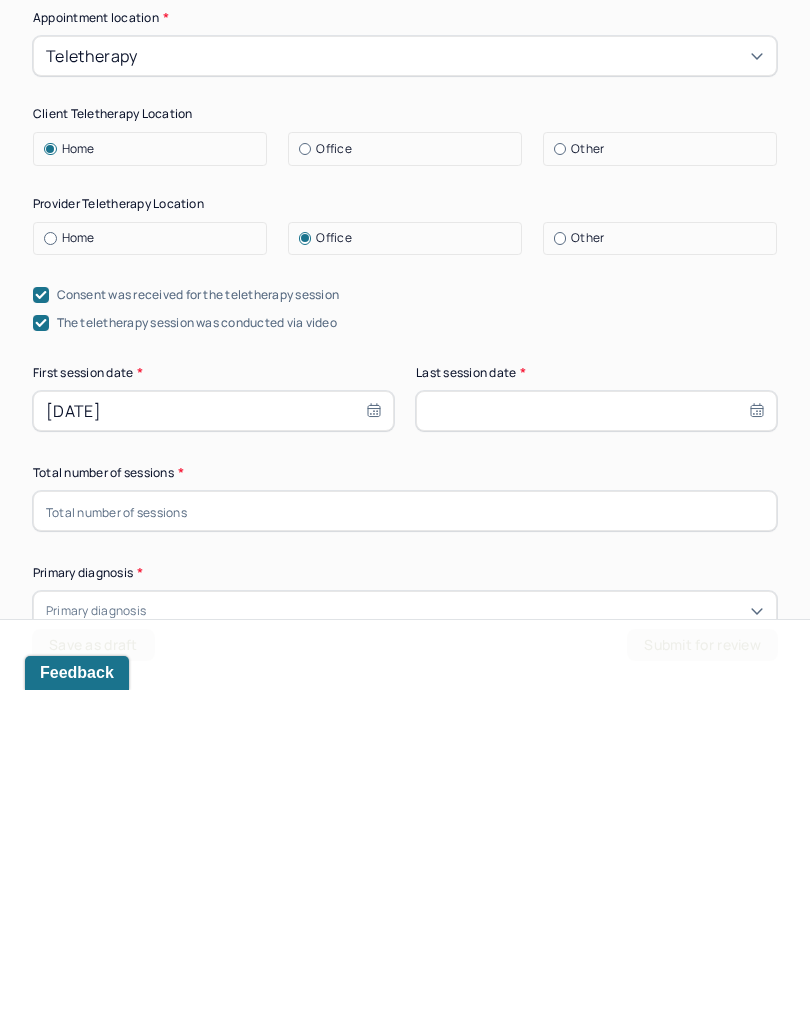 select on "6" 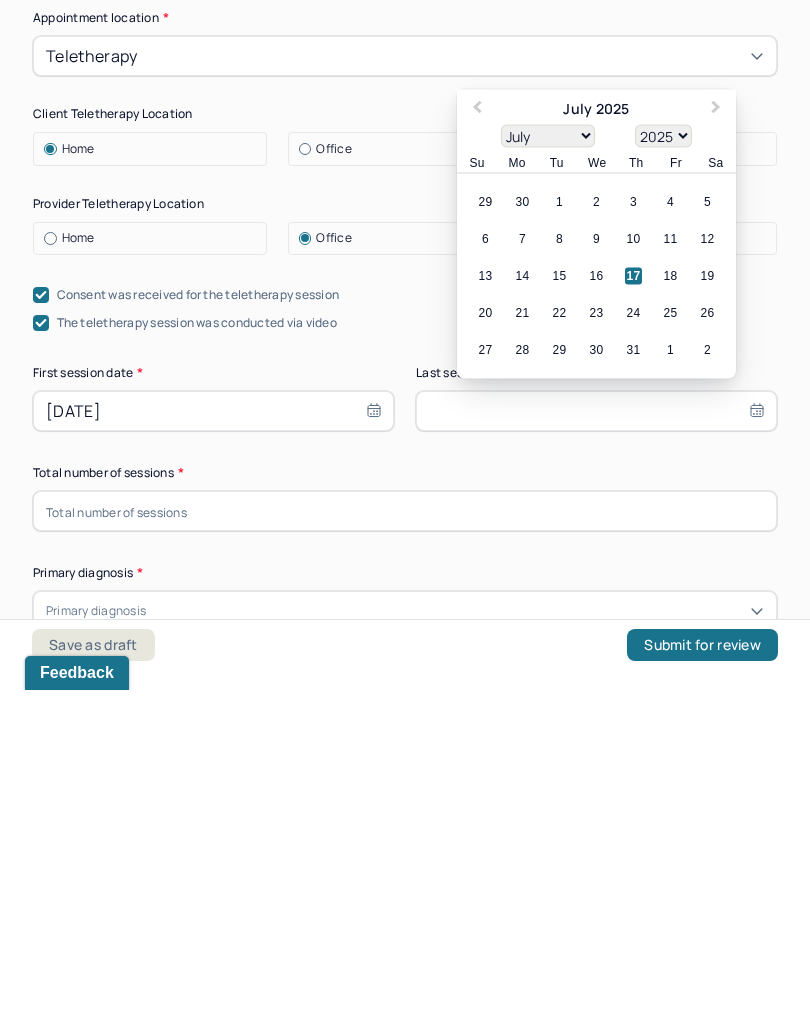 click on "17" at bounding box center [633, 596] 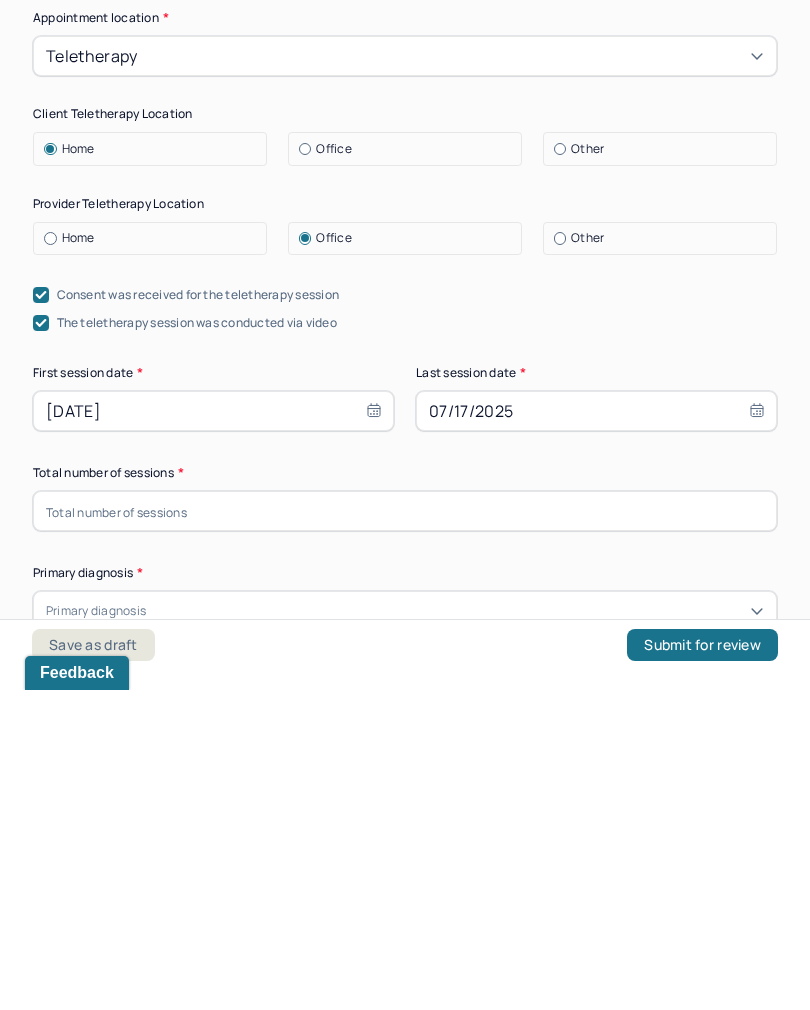 click at bounding box center (405, 831) 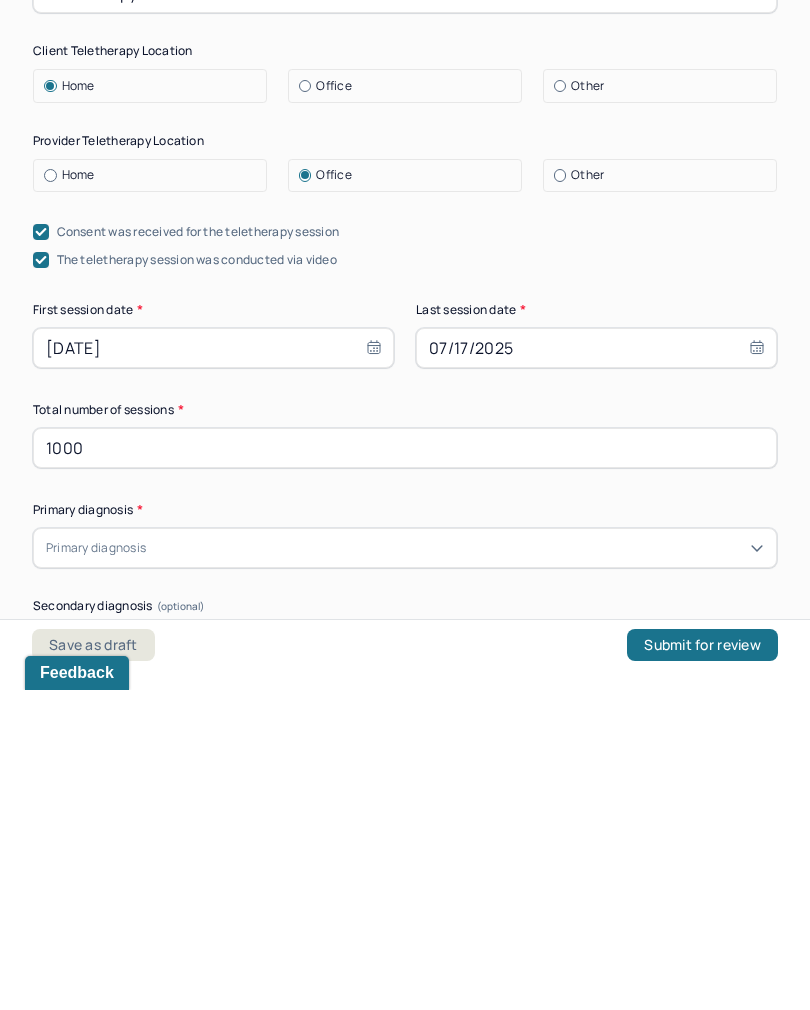 scroll, scrollTop: 202, scrollLeft: 0, axis: vertical 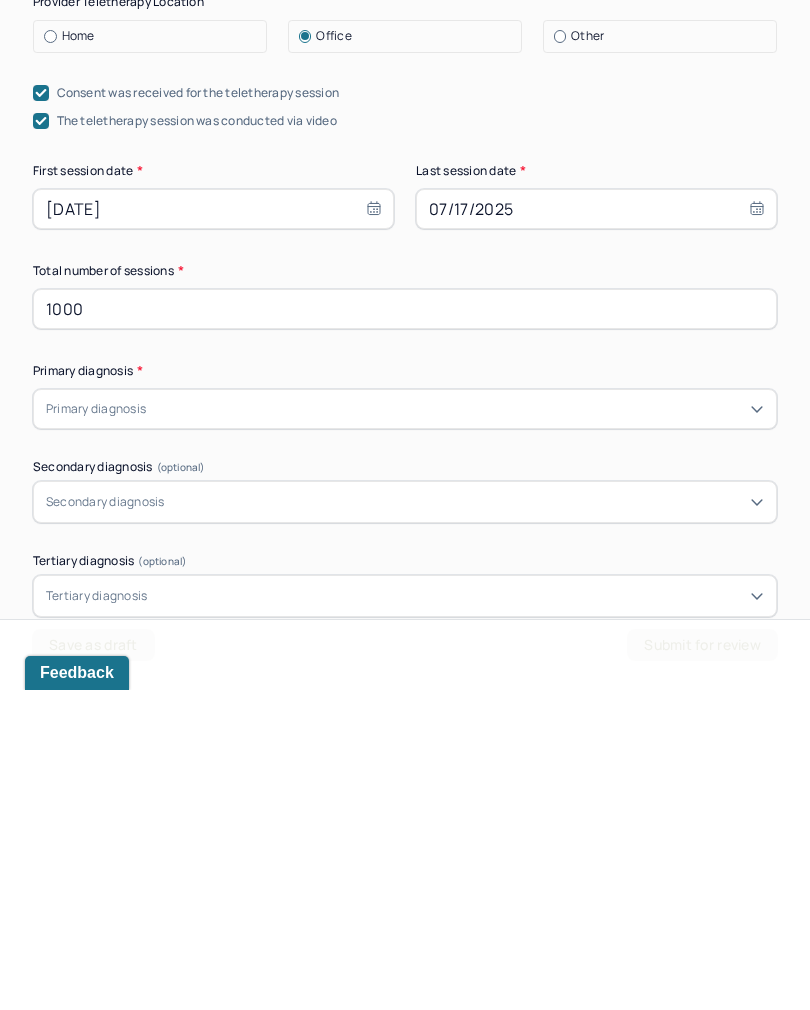 type on "1000" 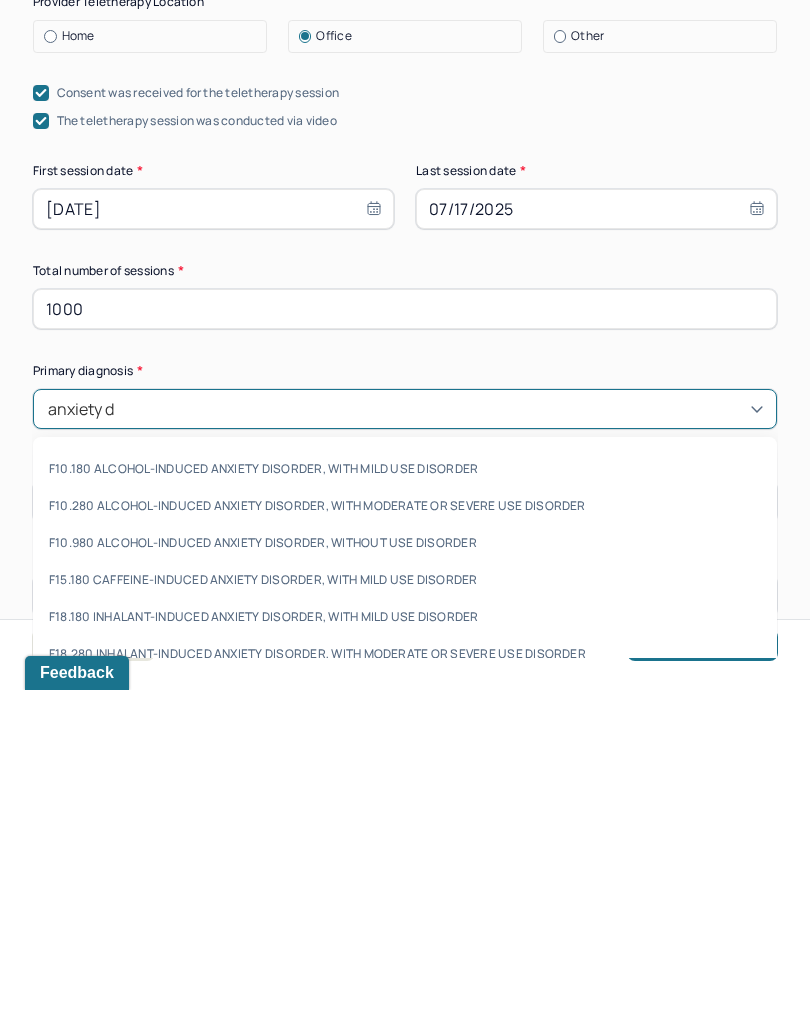 type on "anxiety" 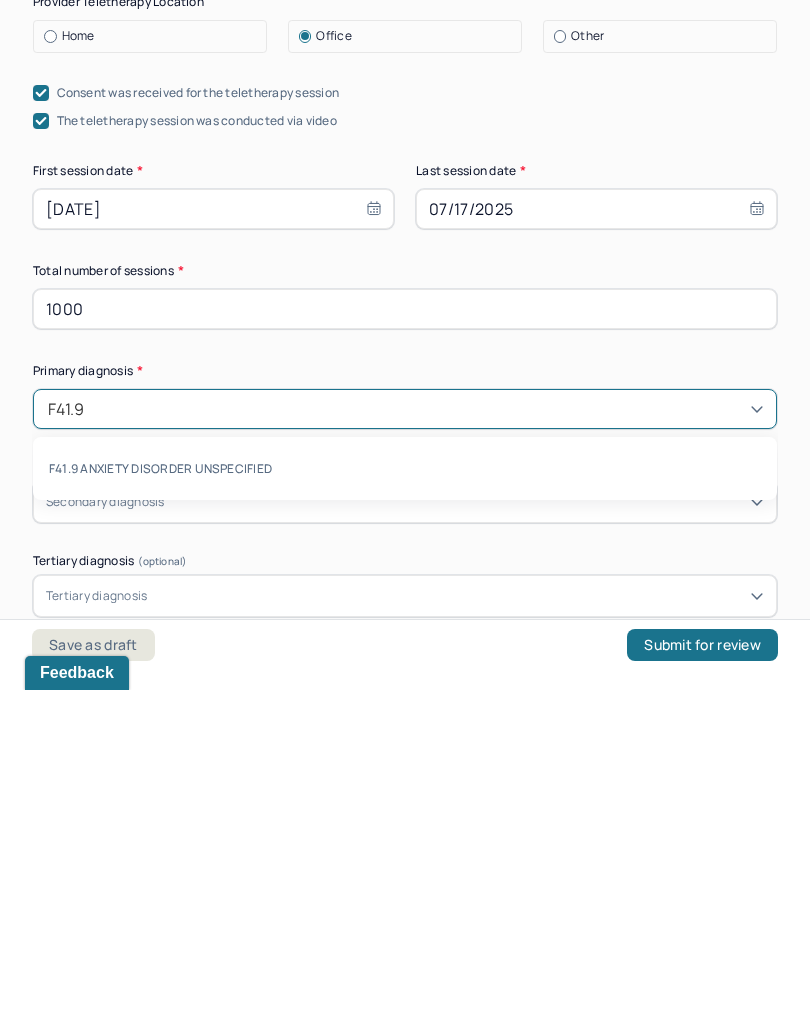 click on "F41.9 ANXIETY DISORDER UNSPECIFIED" at bounding box center [405, 788] 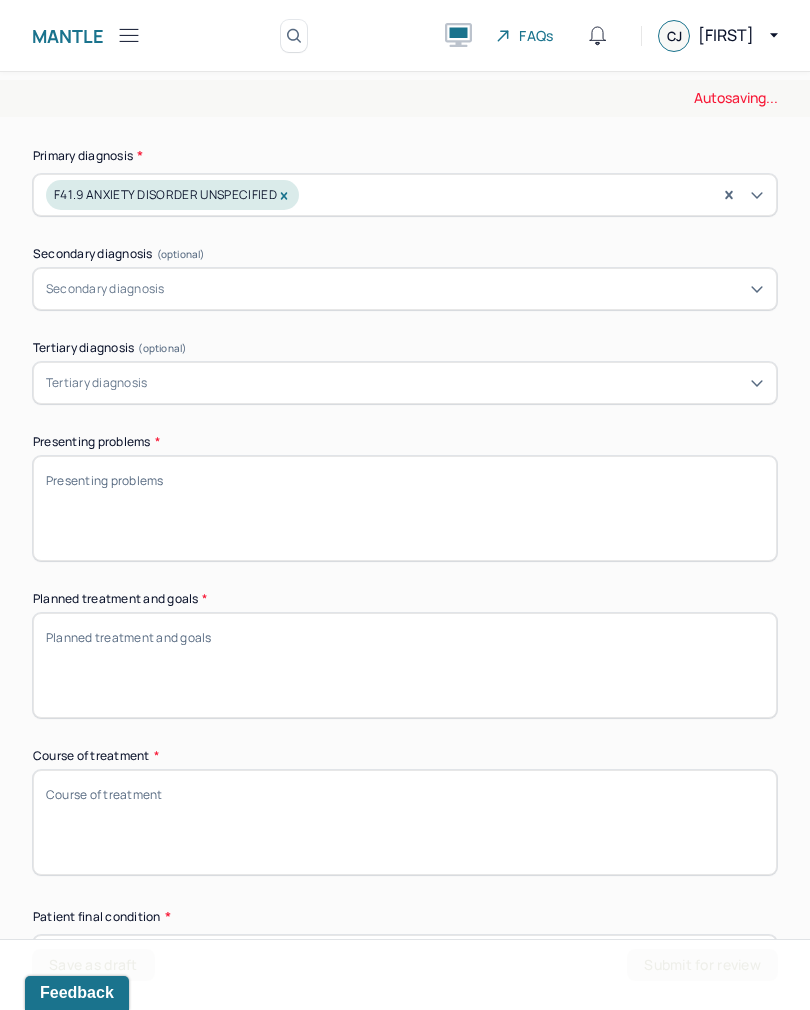 scroll, scrollTop: 738, scrollLeft: 0, axis: vertical 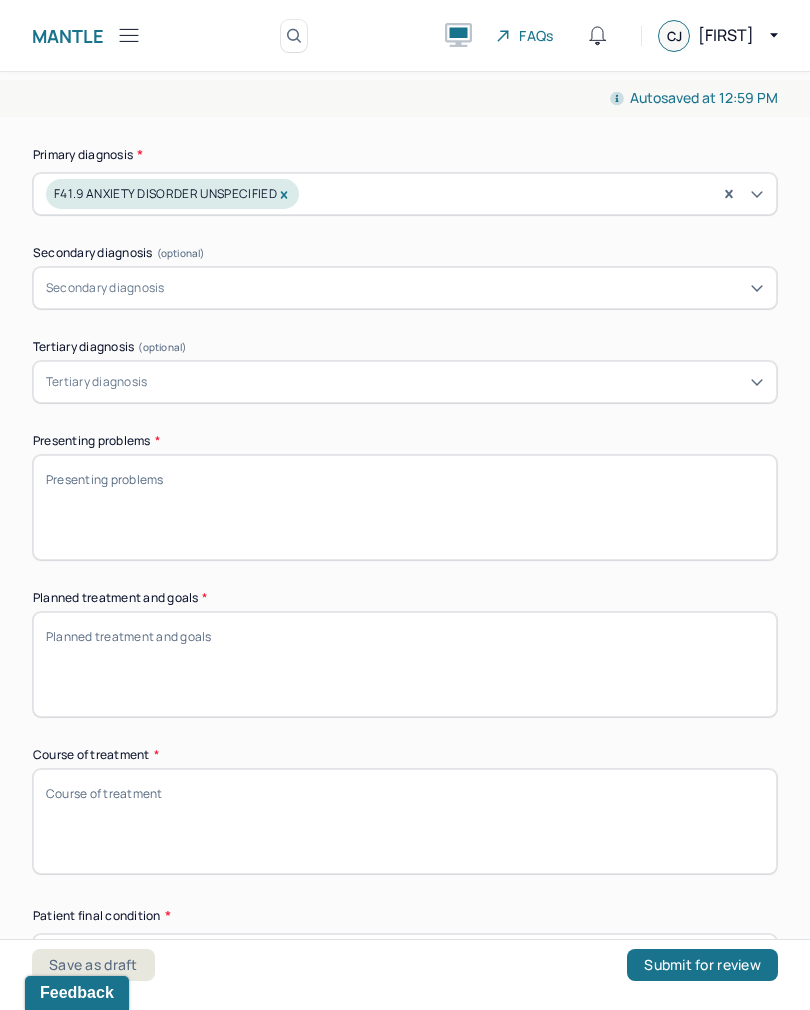 click on "Presenting problems *" at bounding box center (405, 507) 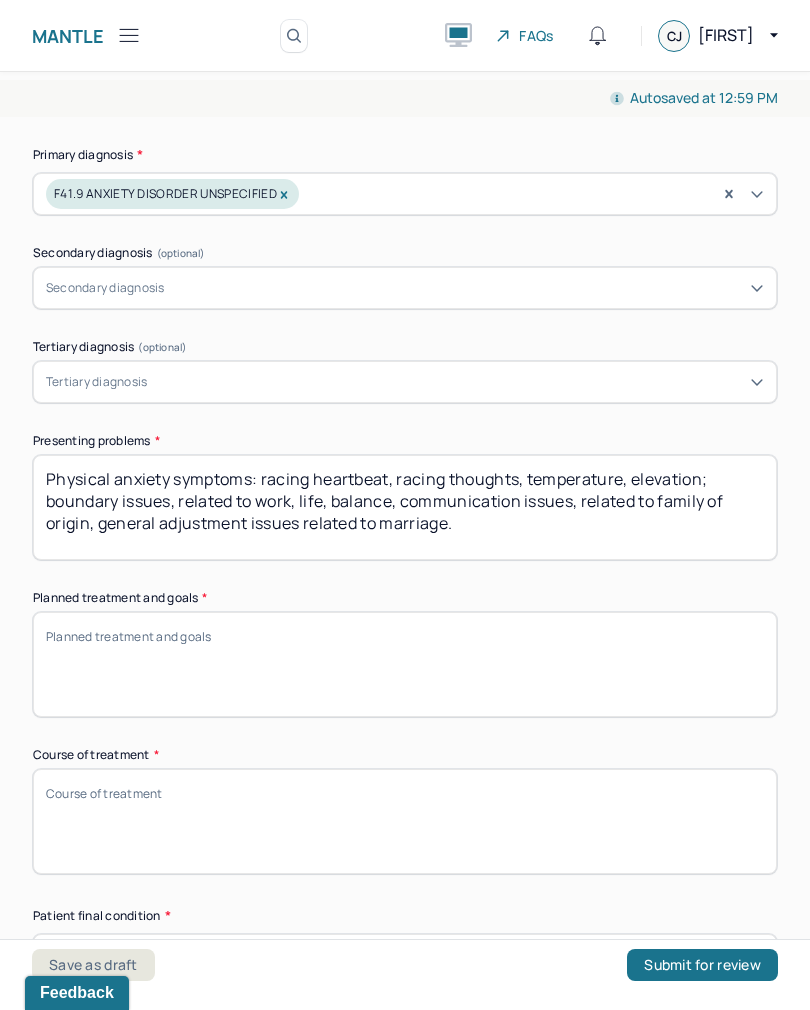 type on "Physical anxiety symptoms: racing heartbeat, racing thoughts, temperature, elevation; boundary issues, related to work, life, balance, communication issues, related to family of origin, general adjustment issues related to marriage." 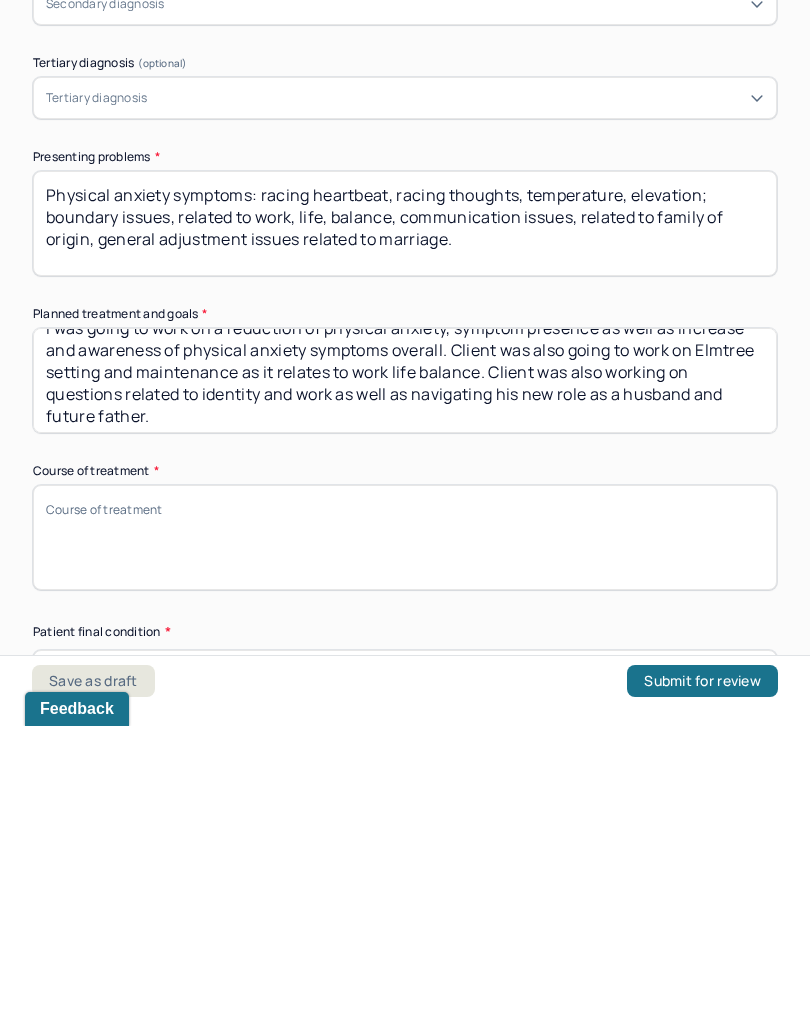 scroll, scrollTop: 24, scrollLeft: 0, axis: vertical 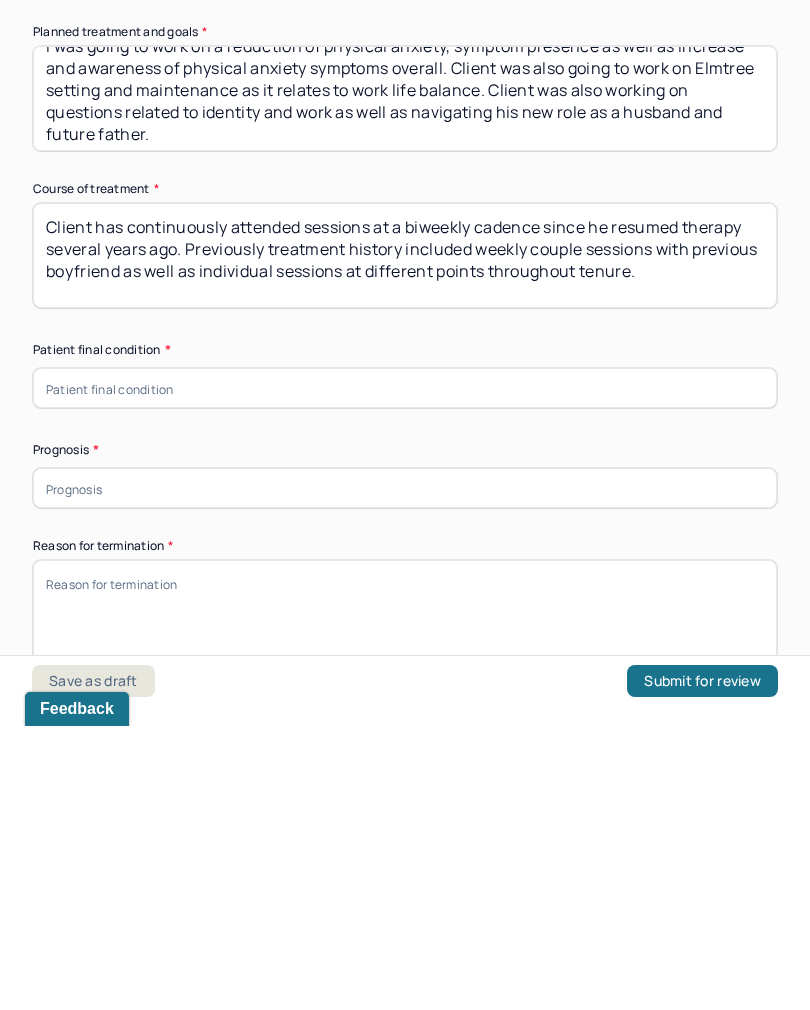 type on "Client has continuously attended sessions at a biweekly cadence since he resumed therapy several years ago. Previously treatment history included weekly couple sessions with previous boyfriend as well as individual sessions at different points throughout tenure." 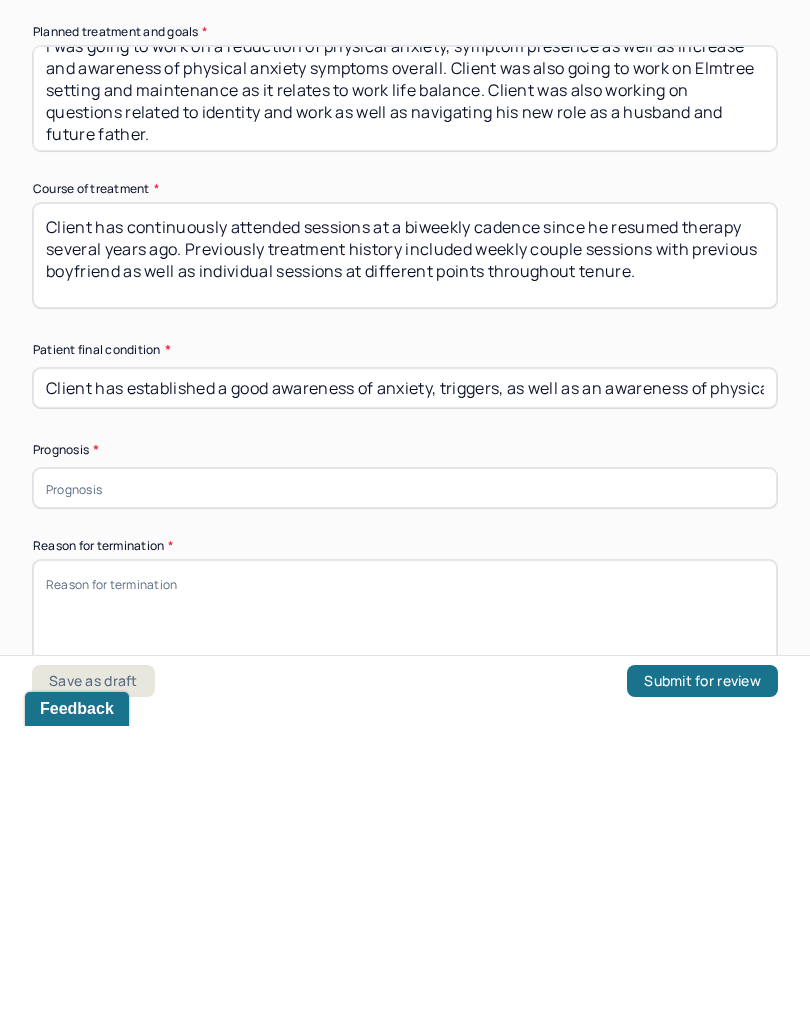 type on "Client has established a good awareness of anxiety, triggers, as well as an awareness of physical anxiety, symptoms, and what exacerbate them for him. Client has also been able to establish better boundaries for himself around work in order to be more president in his life the way that he would like." 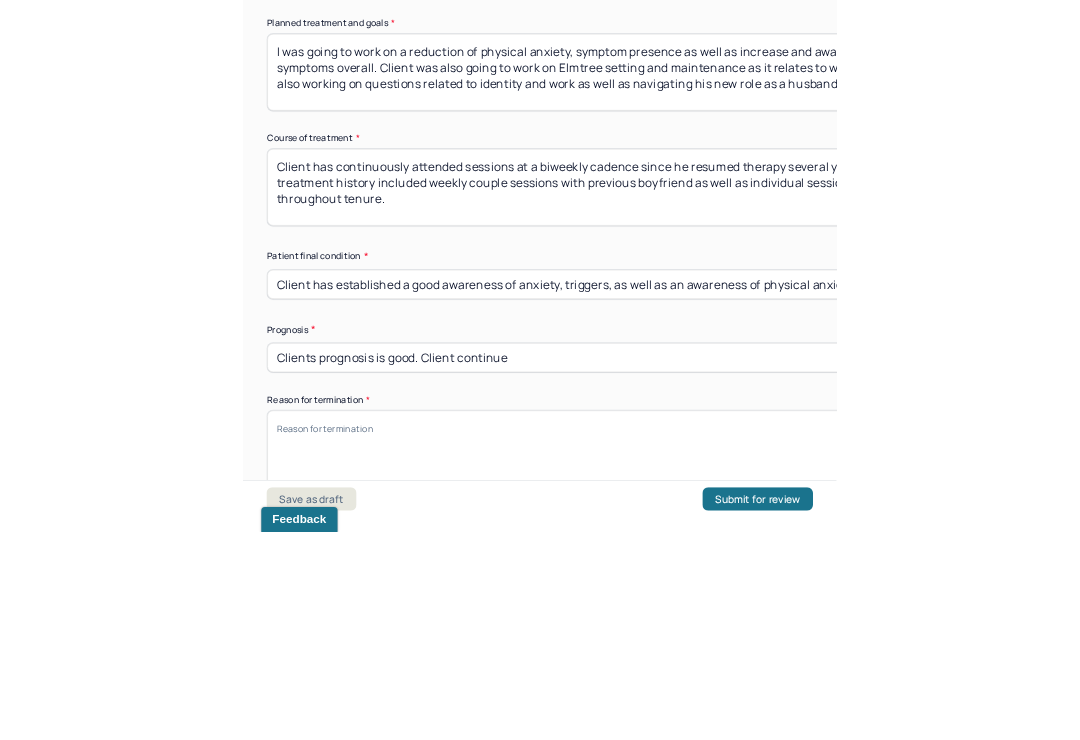 scroll, scrollTop: 0, scrollLeft: 0, axis: both 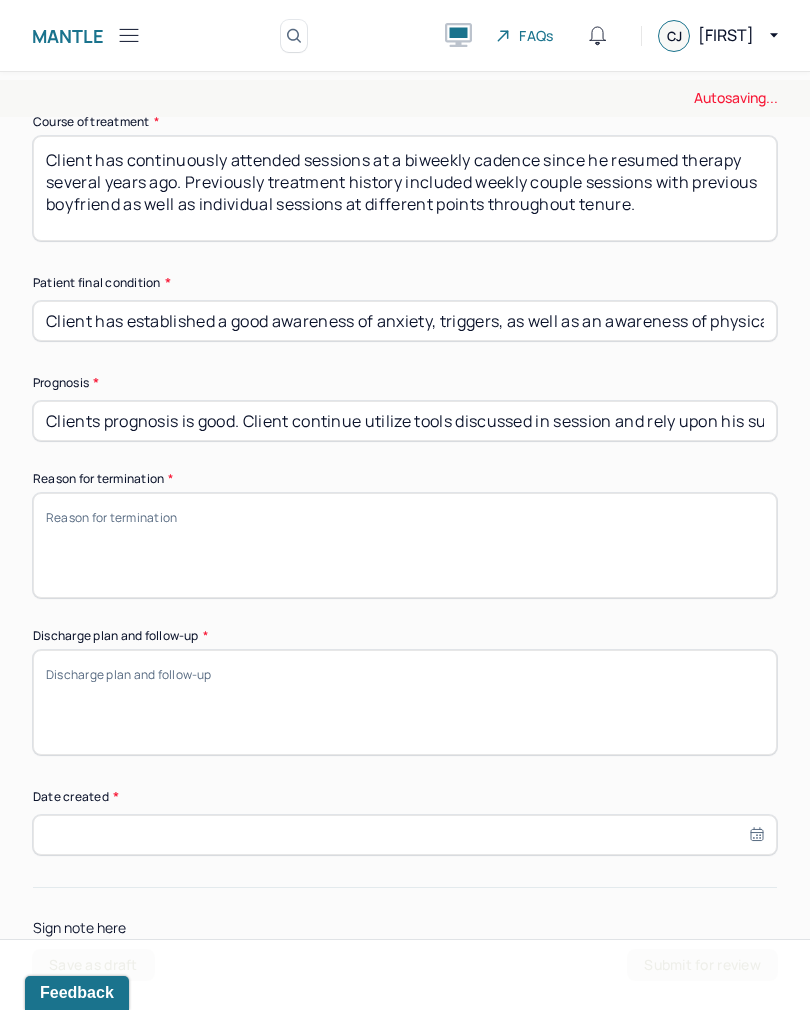 type on "Clients prognosis is good. Client continue utilize tools discussed in session and rely upon his support network and family for any additional needs" 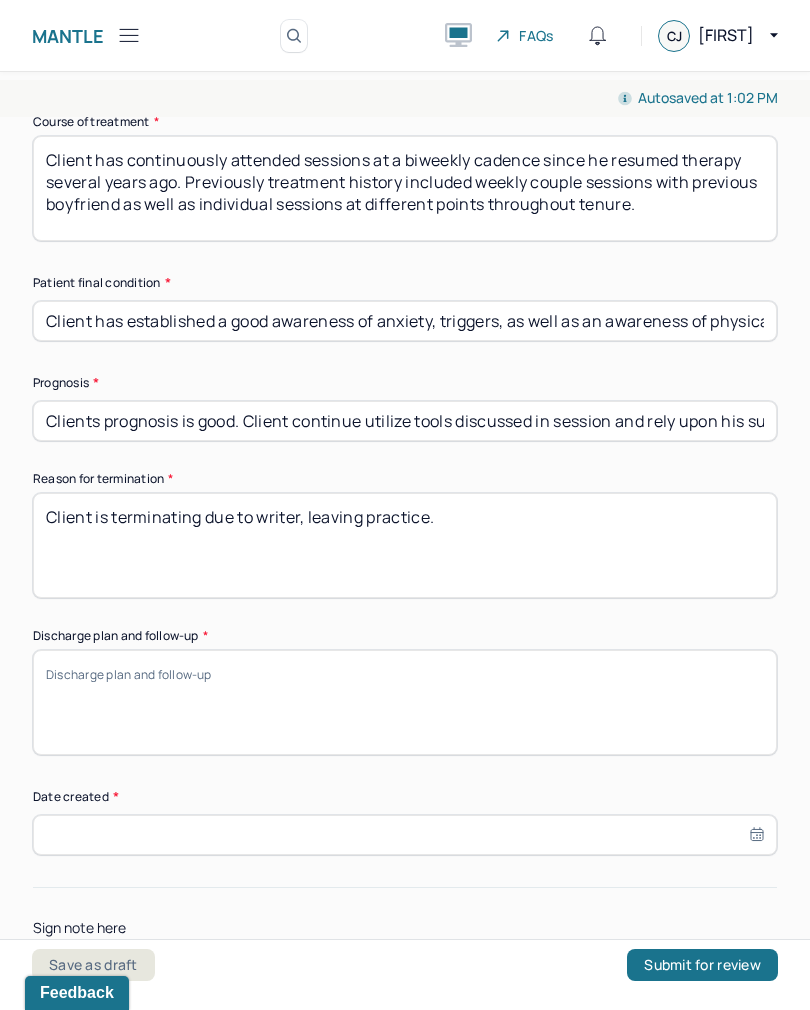 click on "Client is terminating due to writer, leaving practice." at bounding box center (405, 545) 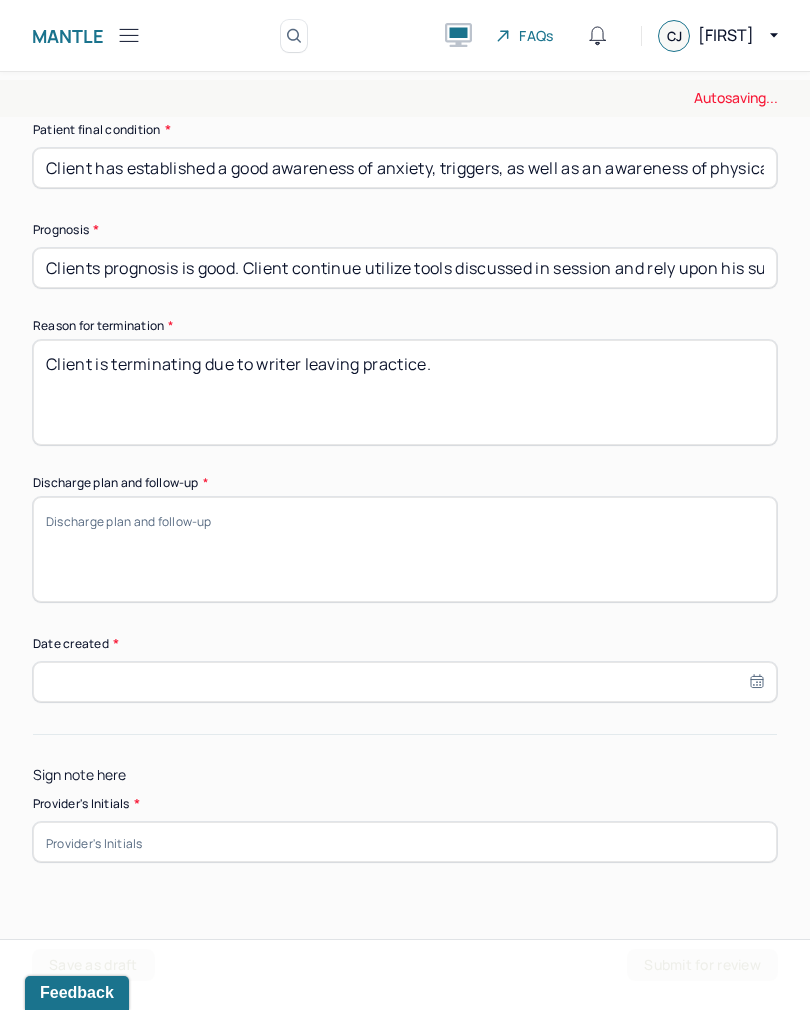scroll, scrollTop: 1522, scrollLeft: 0, axis: vertical 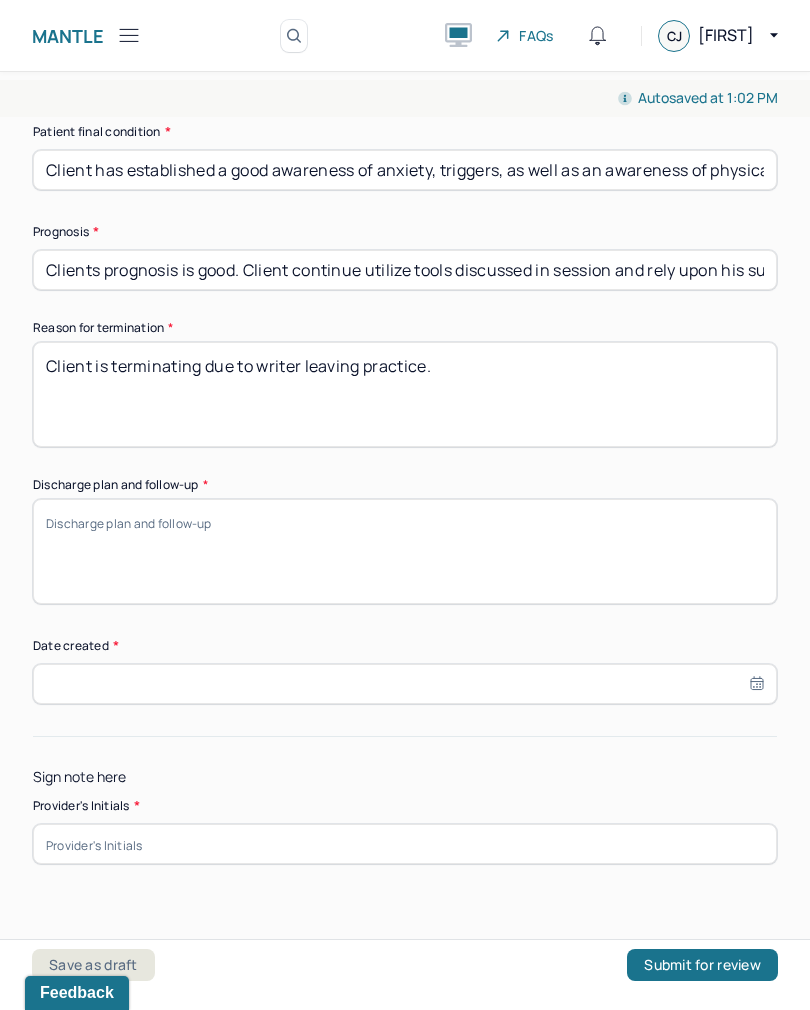 type on "Client is terminating due to writer leaving practice." 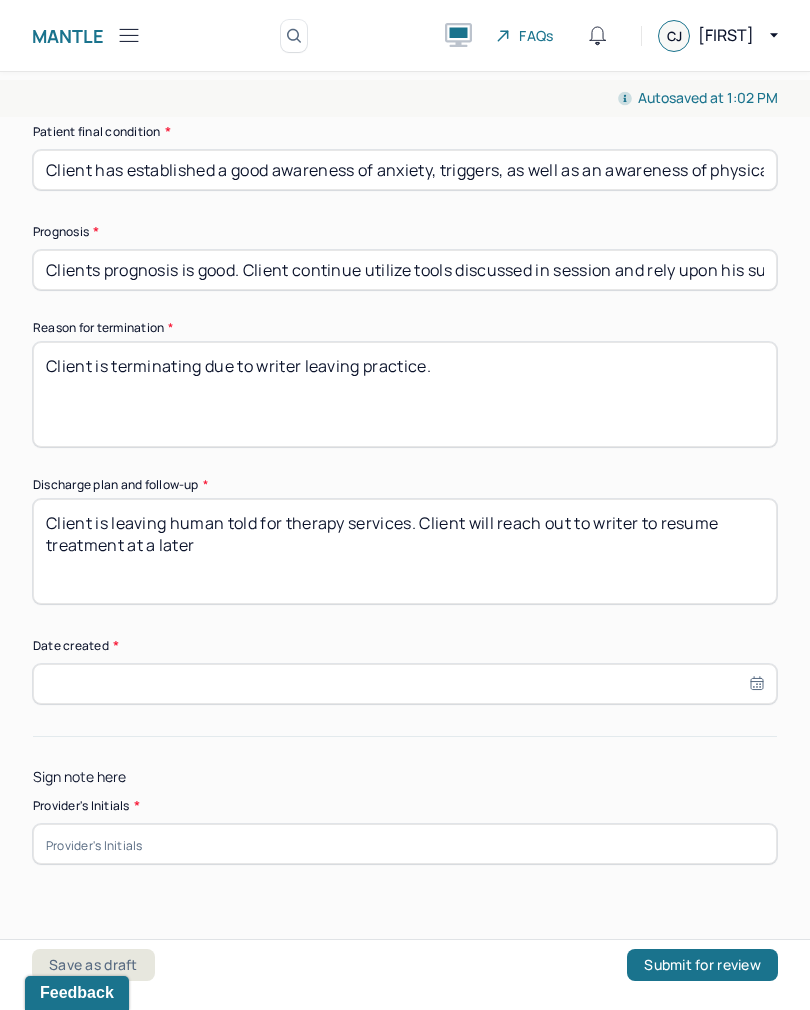 click on "Client is leaving human told for therapy services. Client will reach out to writer to resume treatment." at bounding box center [405, 551] 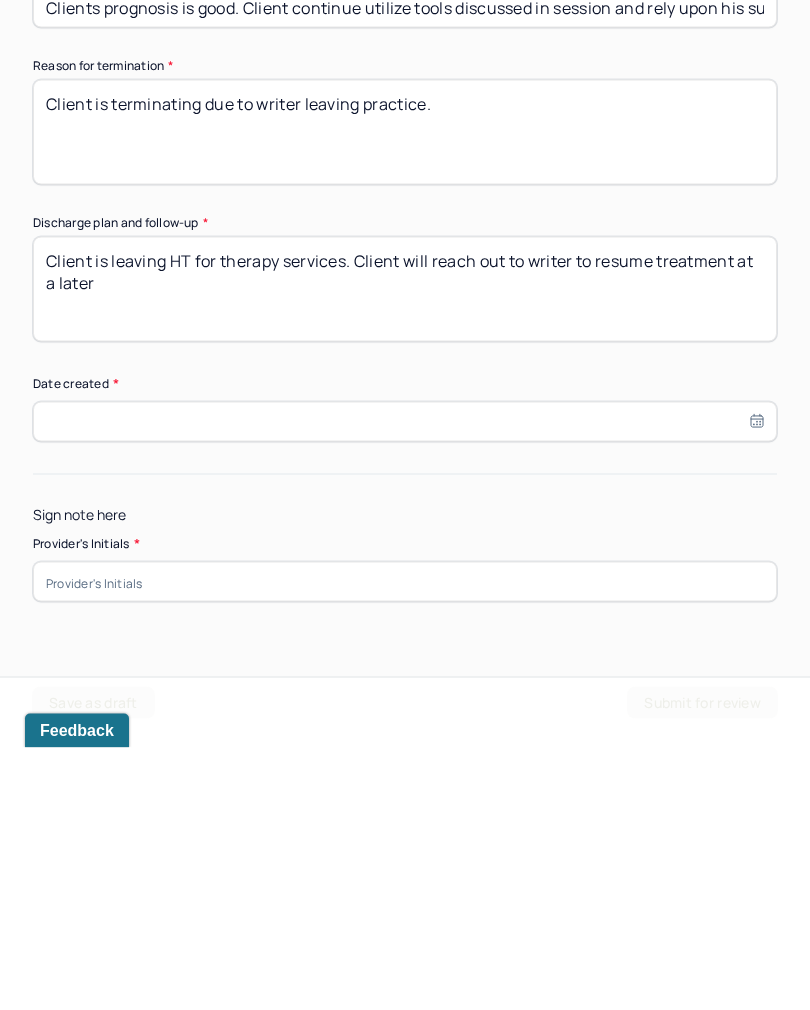 type on "Client is leaving HT for therapy services. Client will reach out to writer to resume treatment at a later" 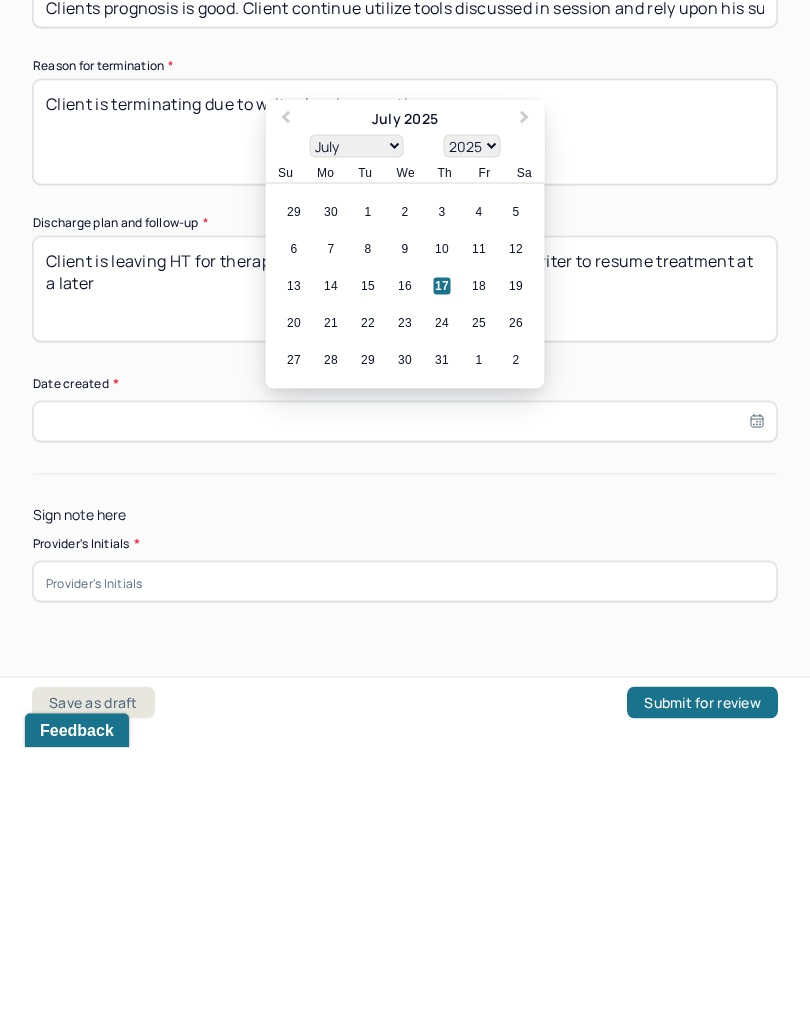 click on "17" at bounding box center (442, 549) 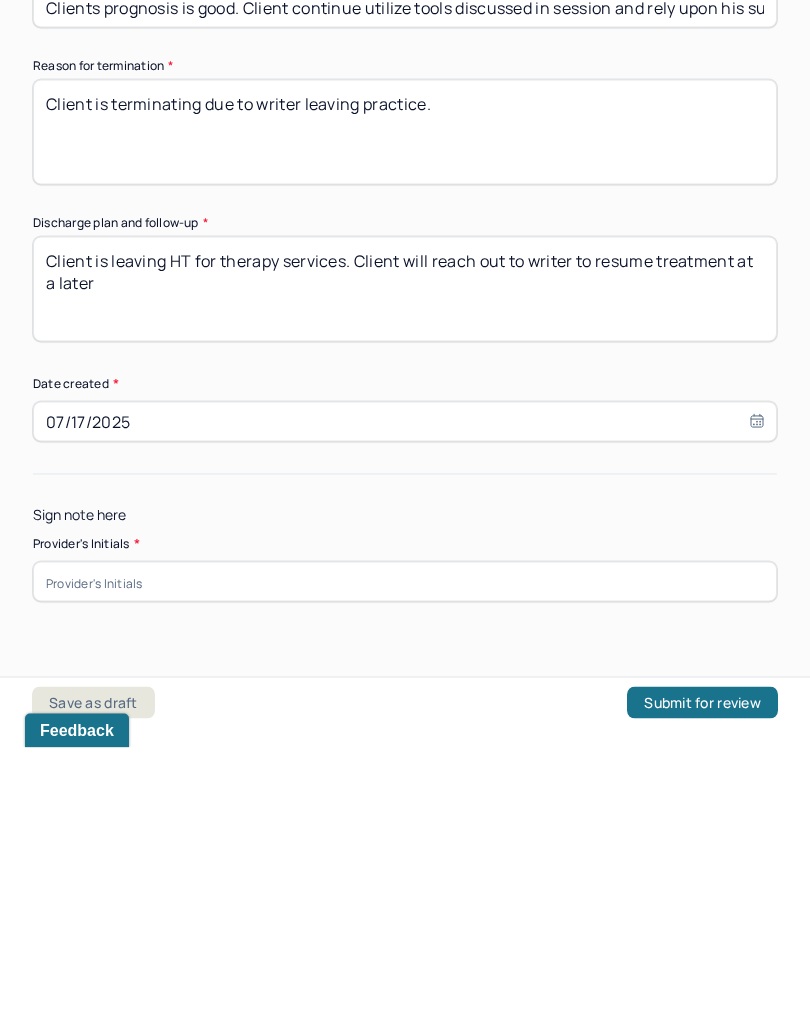 click at bounding box center (405, 844) 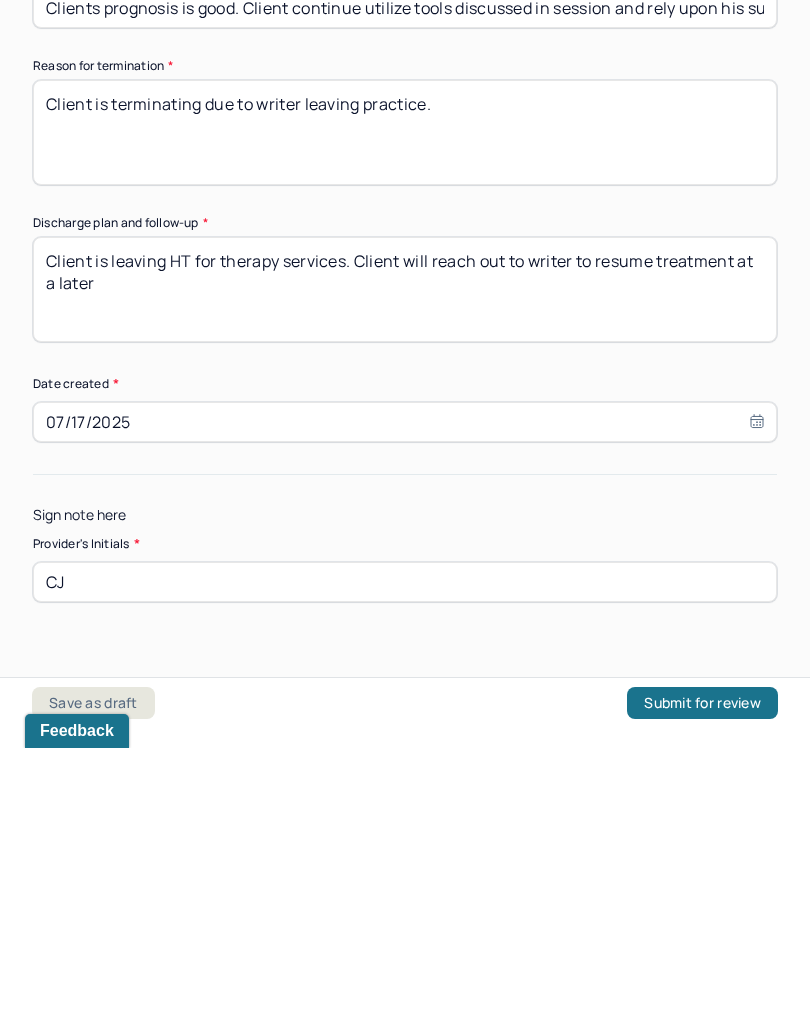 scroll, scrollTop: 31, scrollLeft: 0, axis: vertical 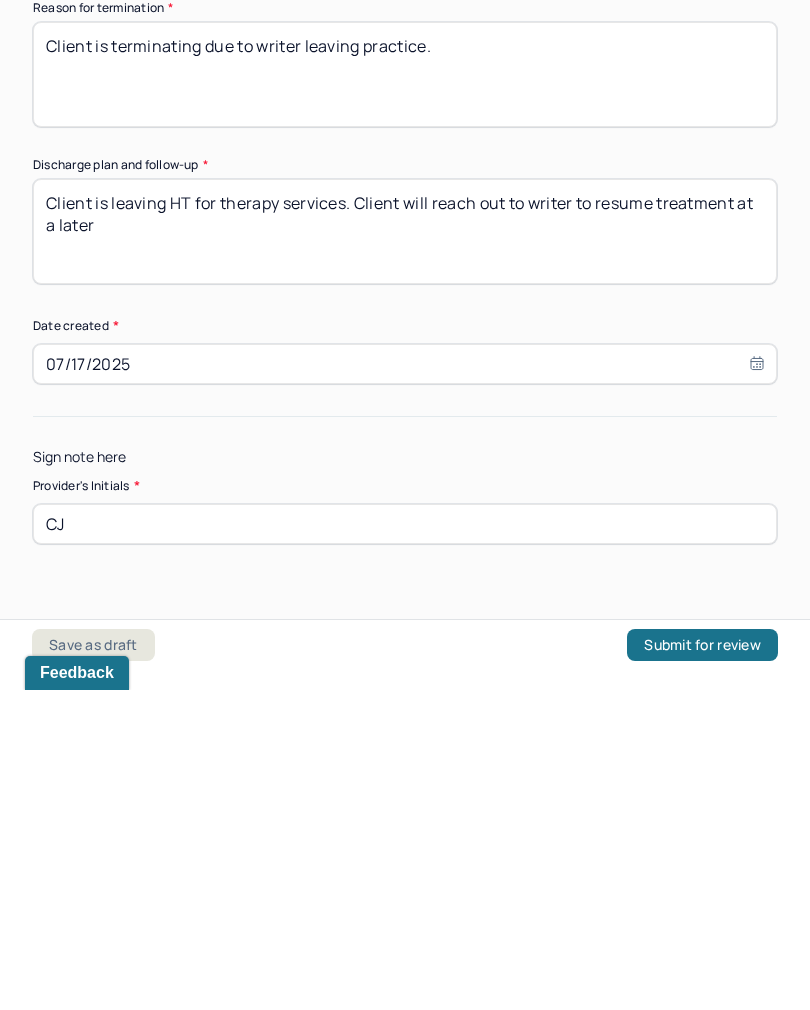 type on "CJ" 